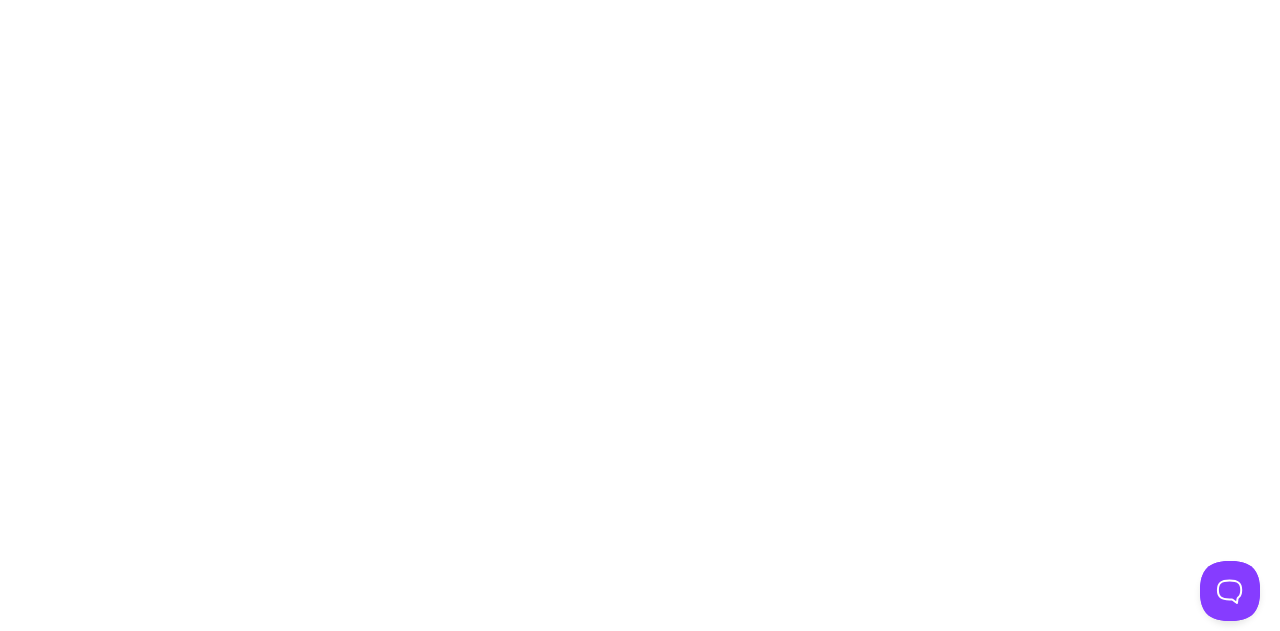 scroll, scrollTop: 0, scrollLeft: 0, axis: both 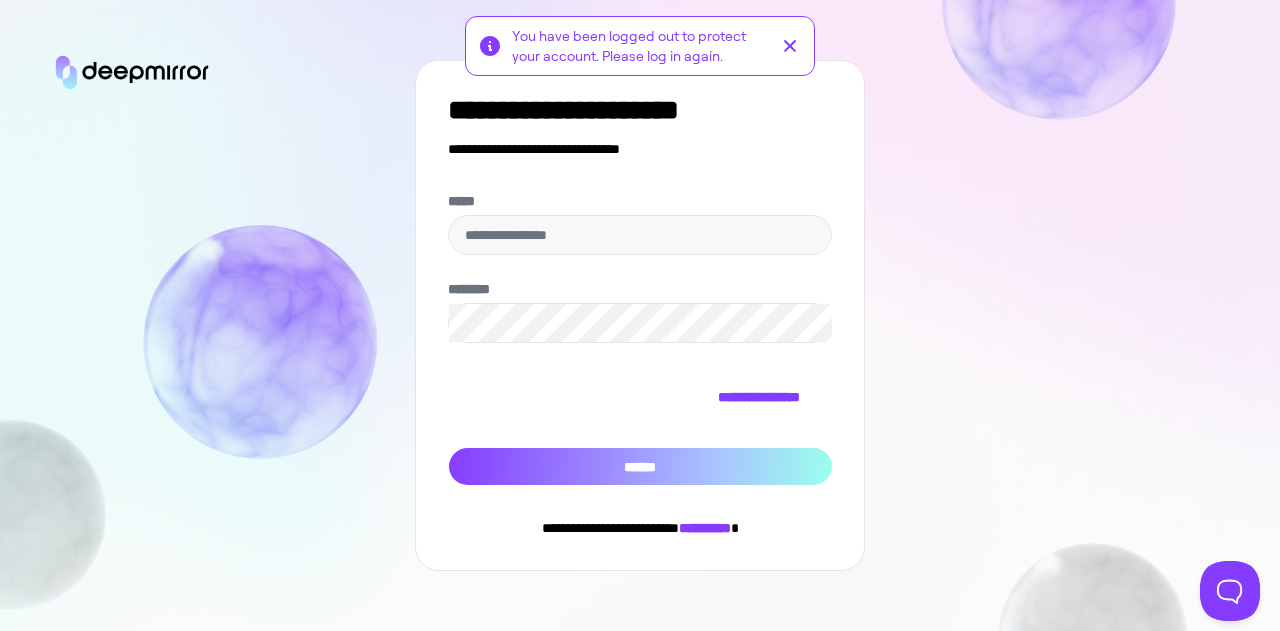 type on "**********" 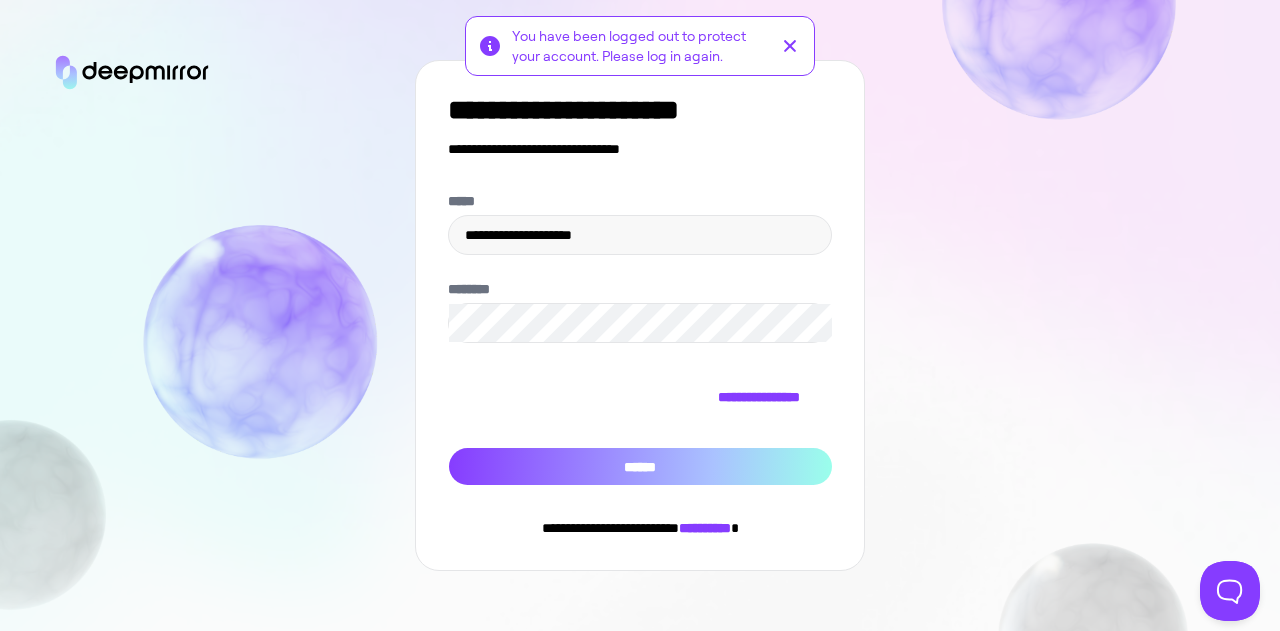 click on "******" at bounding box center (640, 466) 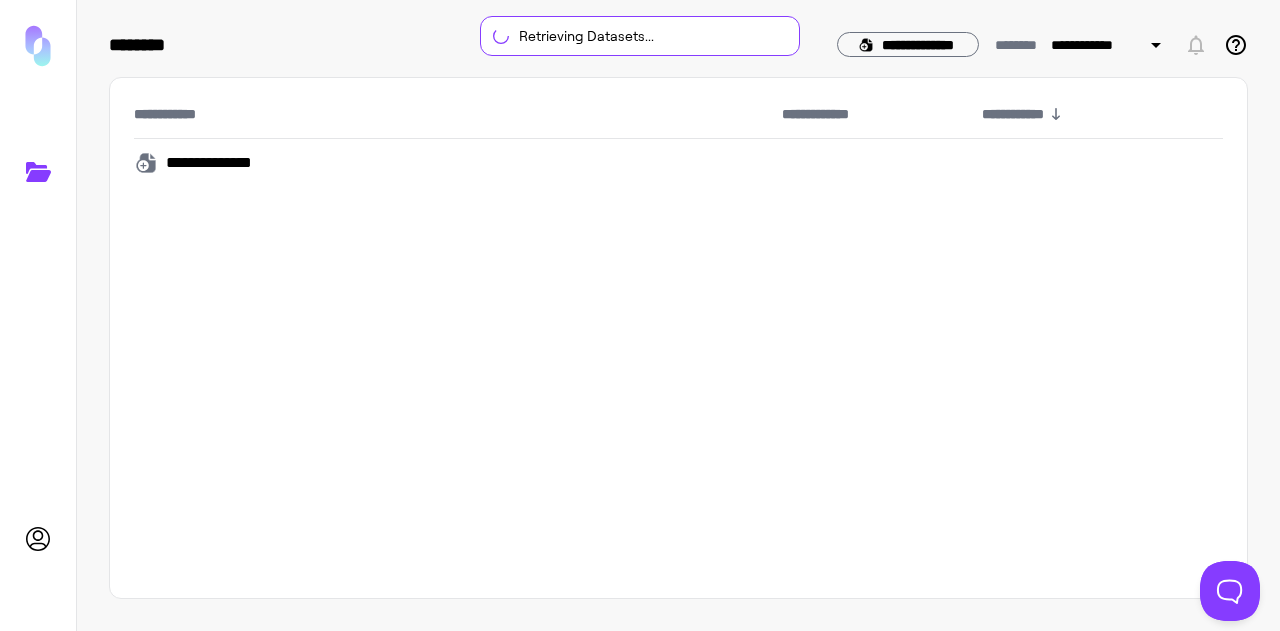 click on "**********" at bounding box center (678, 338) 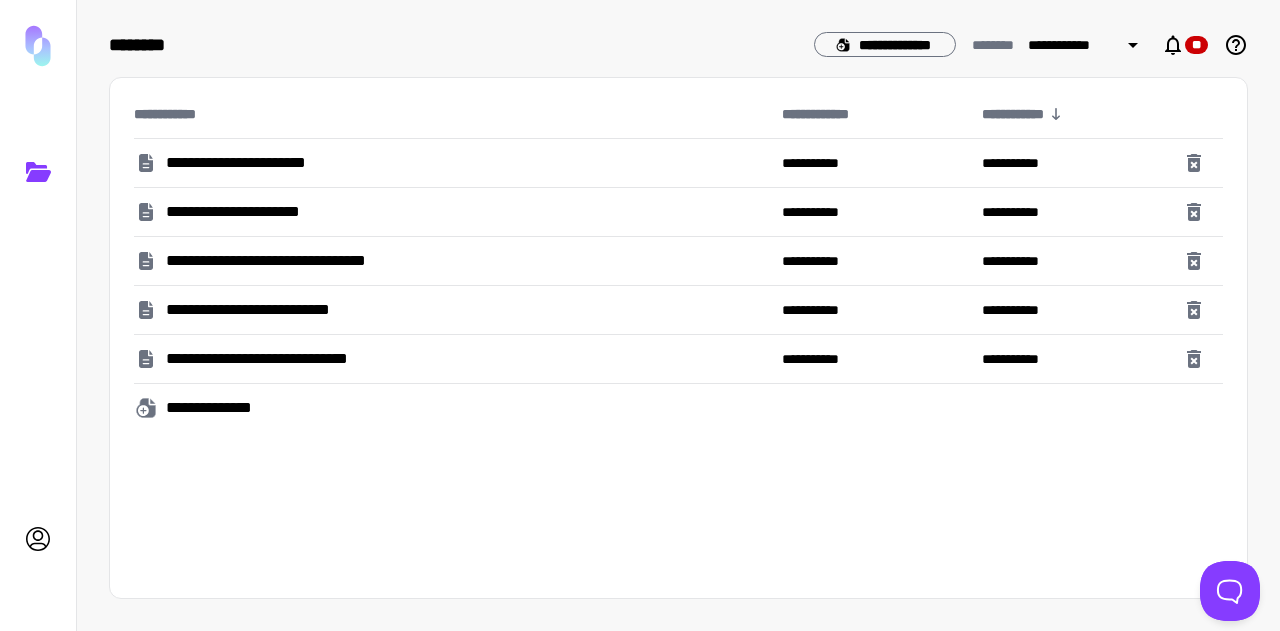 click on "**********" at bounding box center [255, 163] 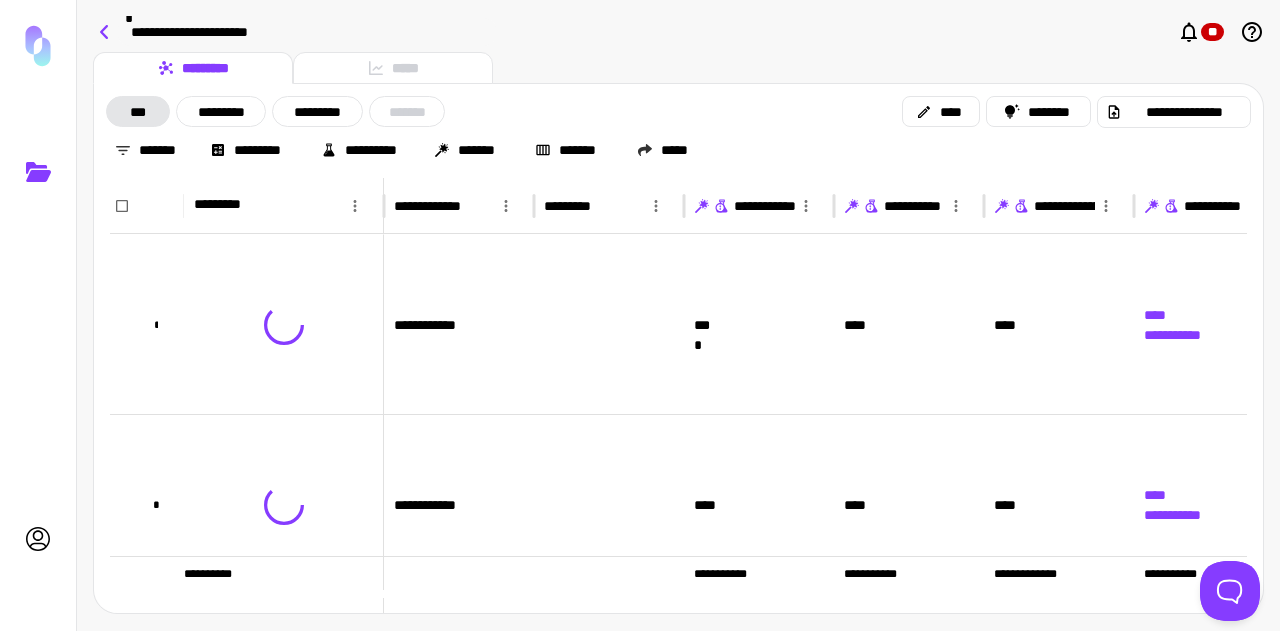 click 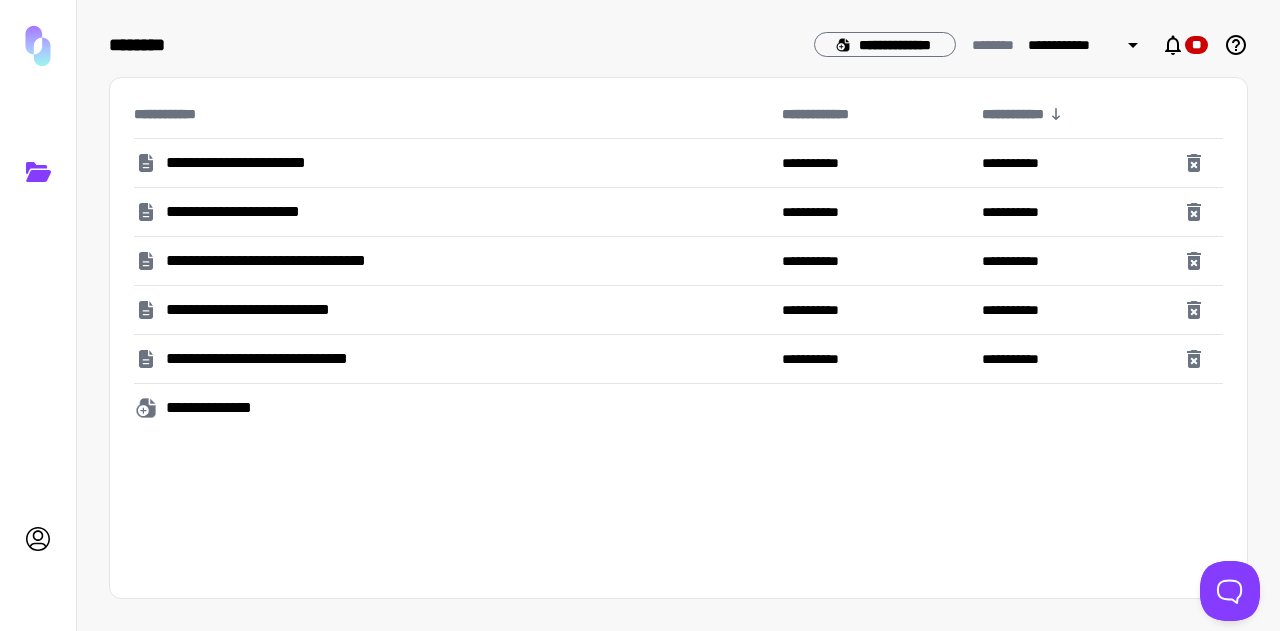click on "**********" at bounding box center (302, 261) 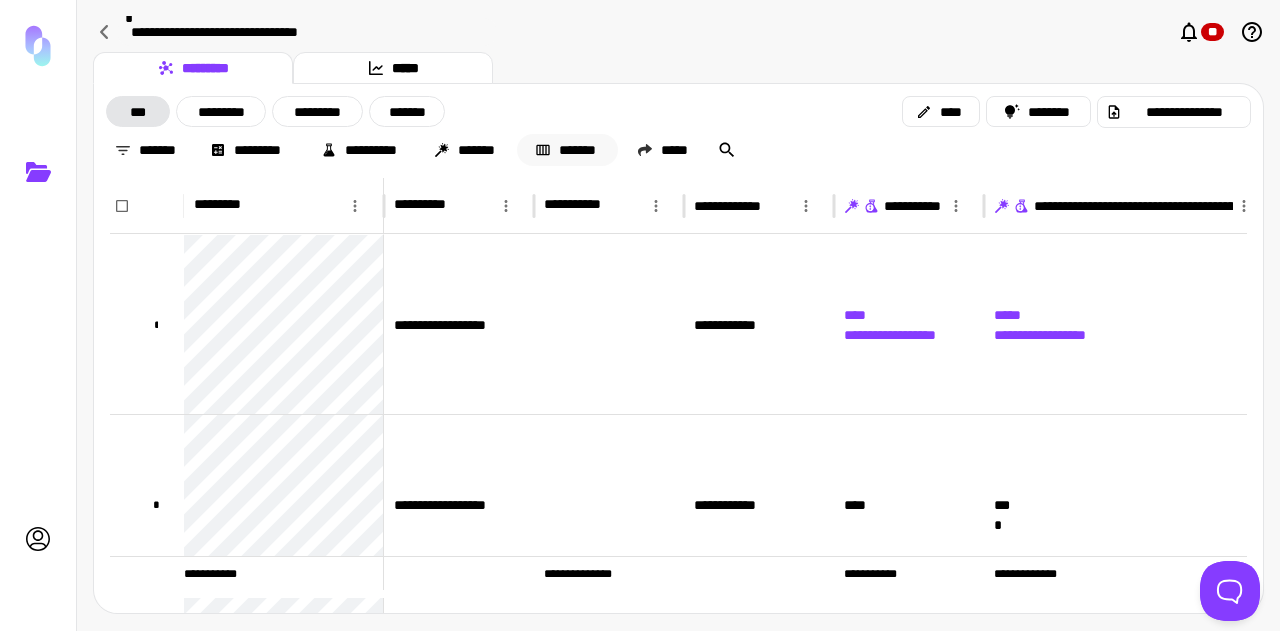 click on "*******" at bounding box center (567, 150) 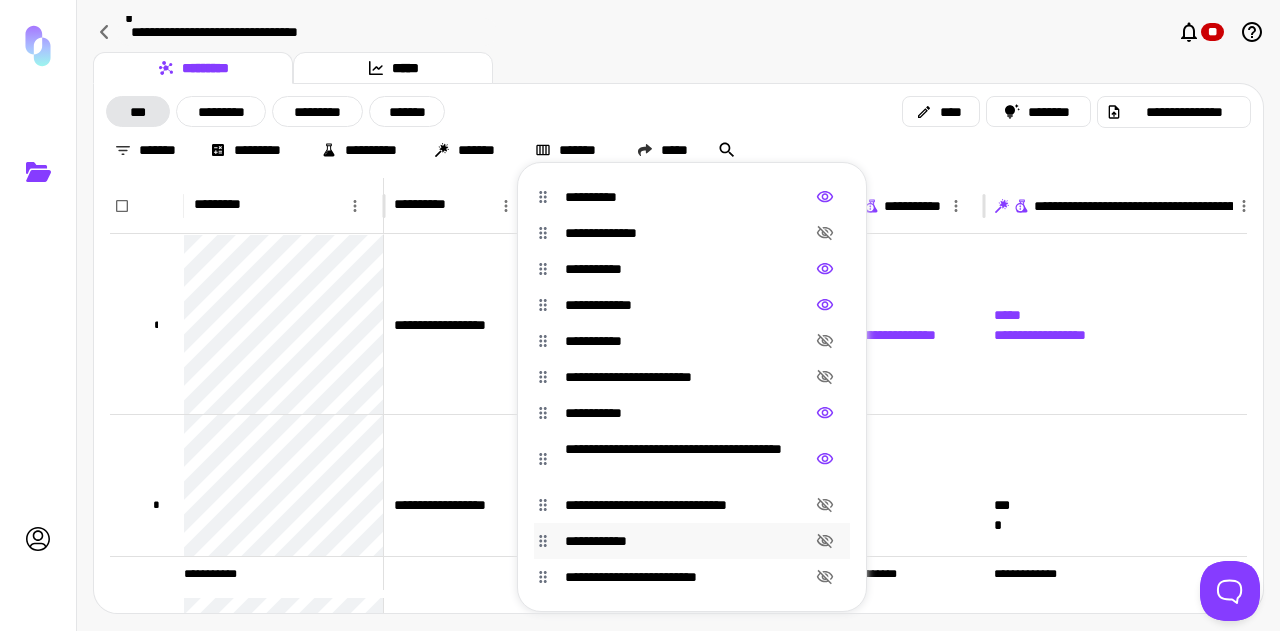 click 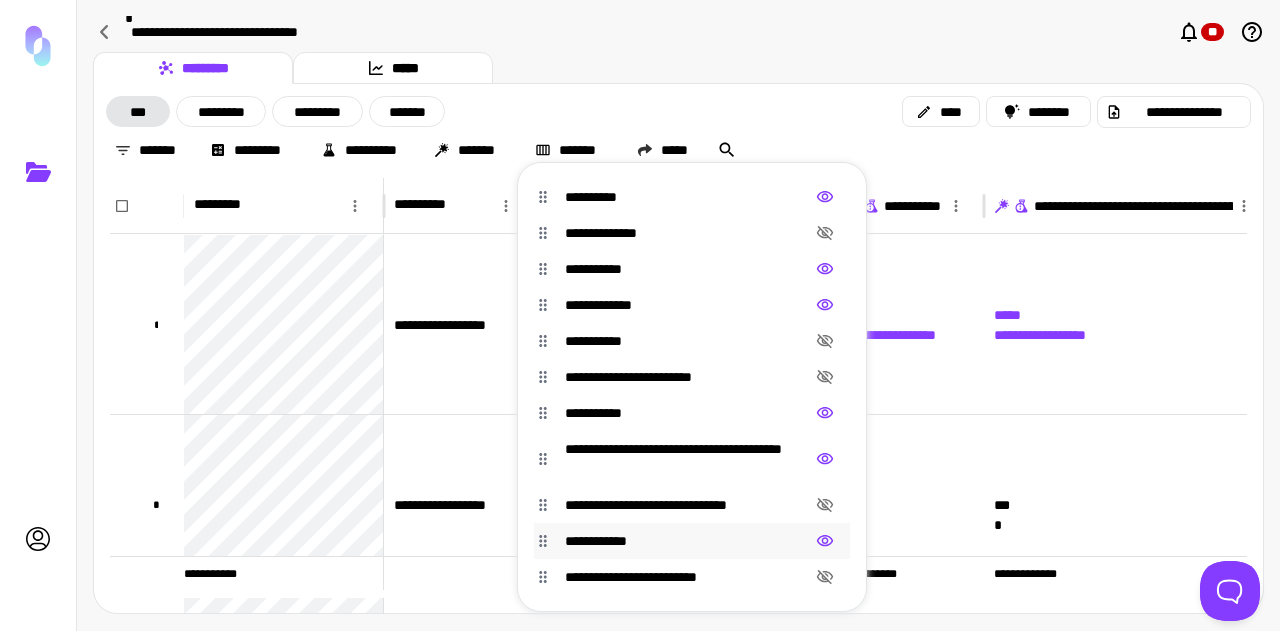 click at bounding box center [640, 315] 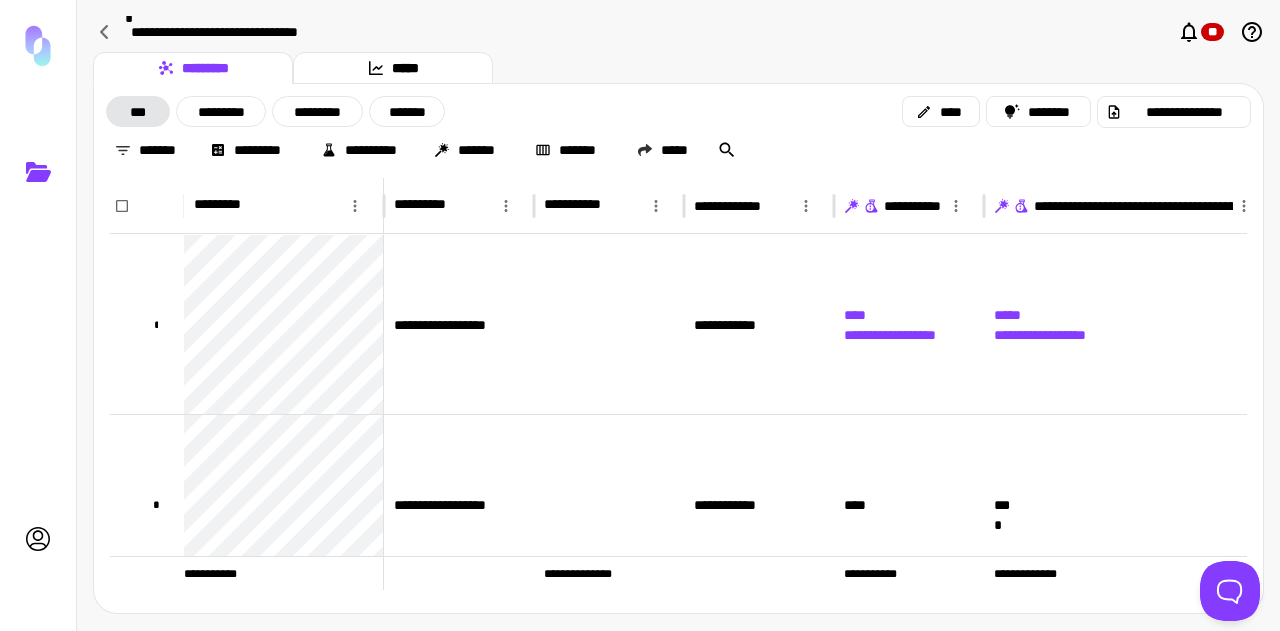 scroll, scrollTop: 0, scrollLeft: 157, axis: horizontal 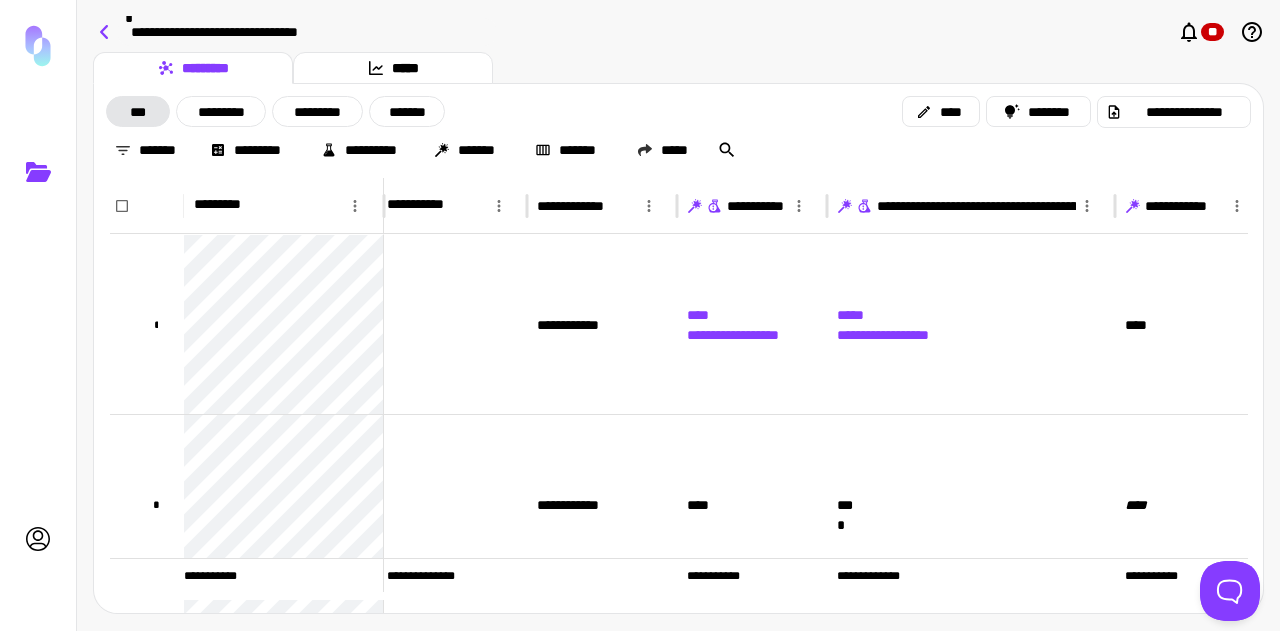 click 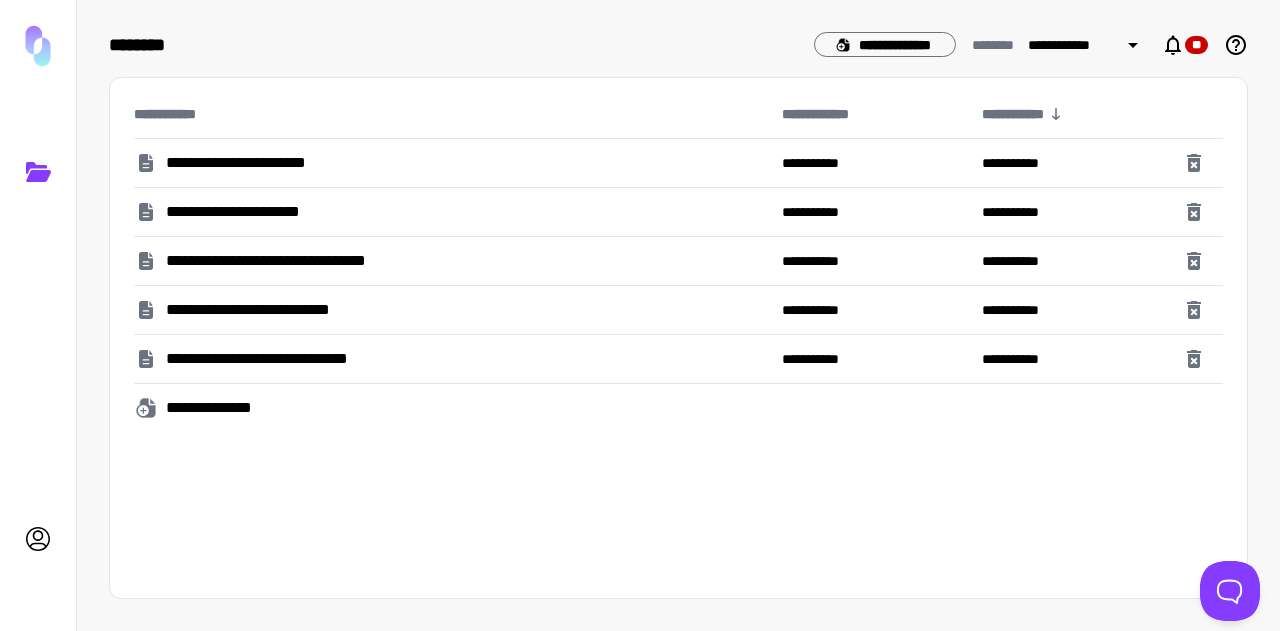 click on "**********" at bounding box center [280, 310] 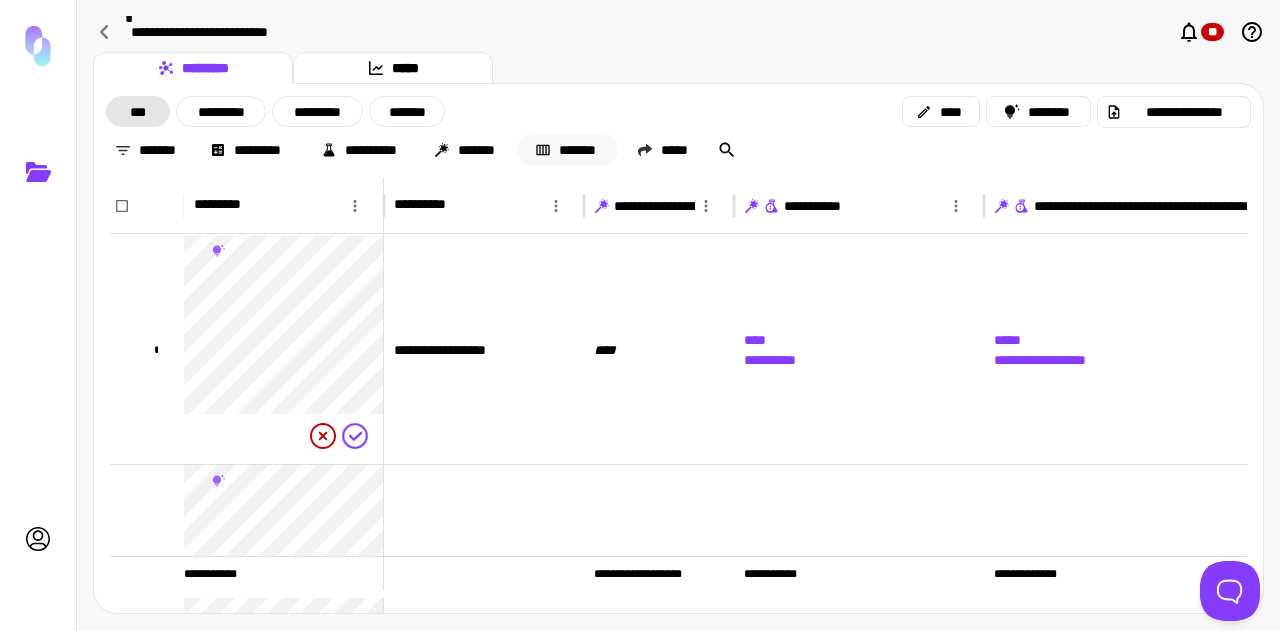 click on "*******" at bounding box center [567, 150] 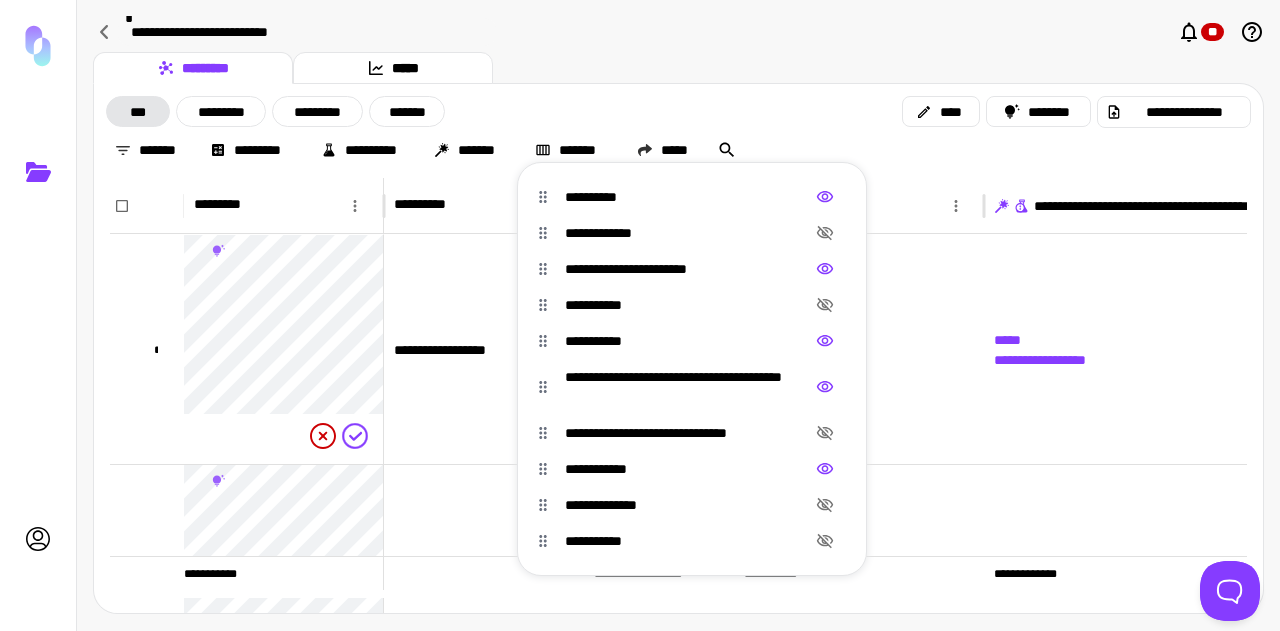click at bounding box center [640, 315] 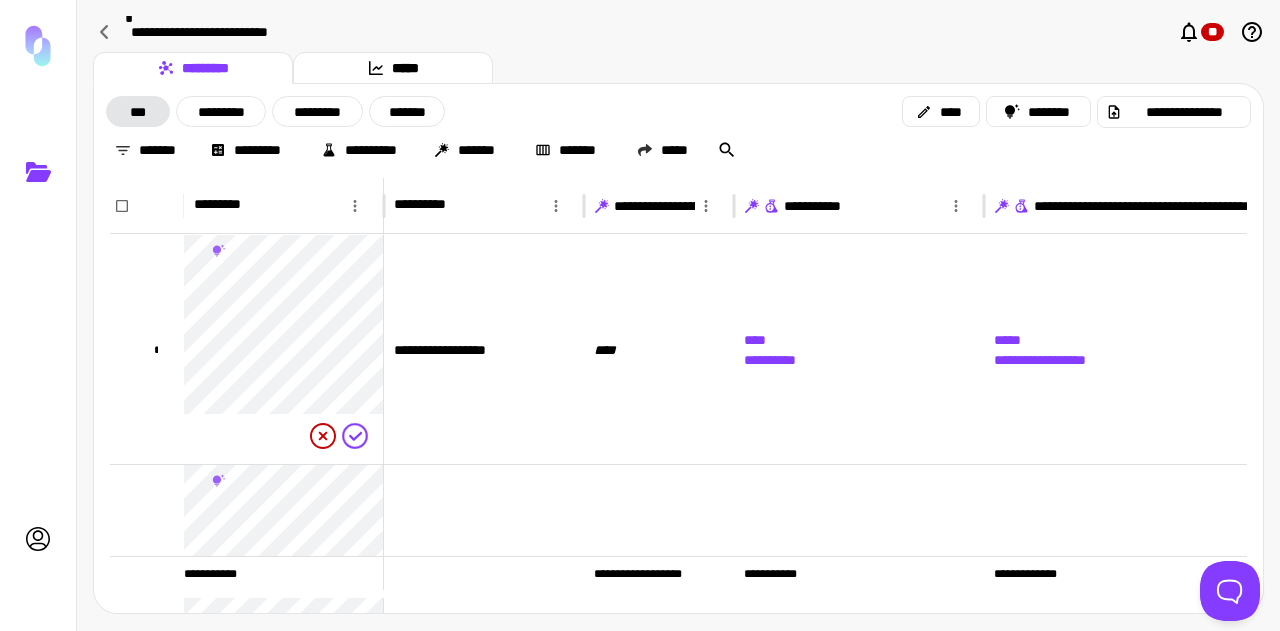 scroll, scrollTop: 0, scrollLeft: 286, axis: horizontal 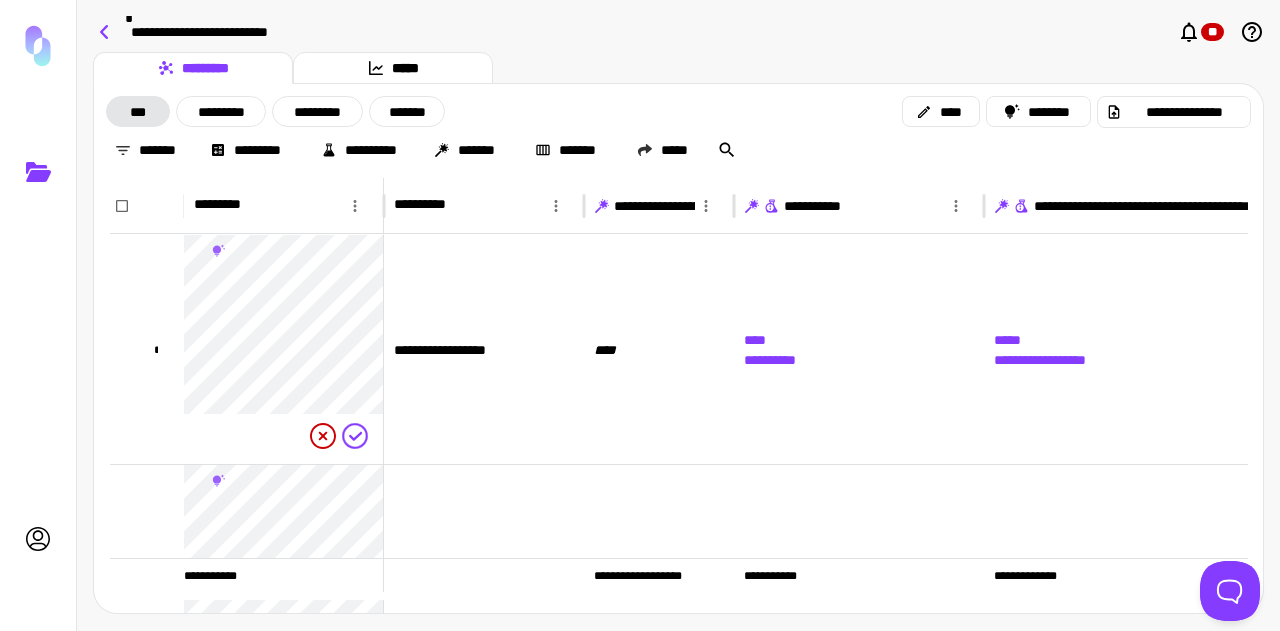 click 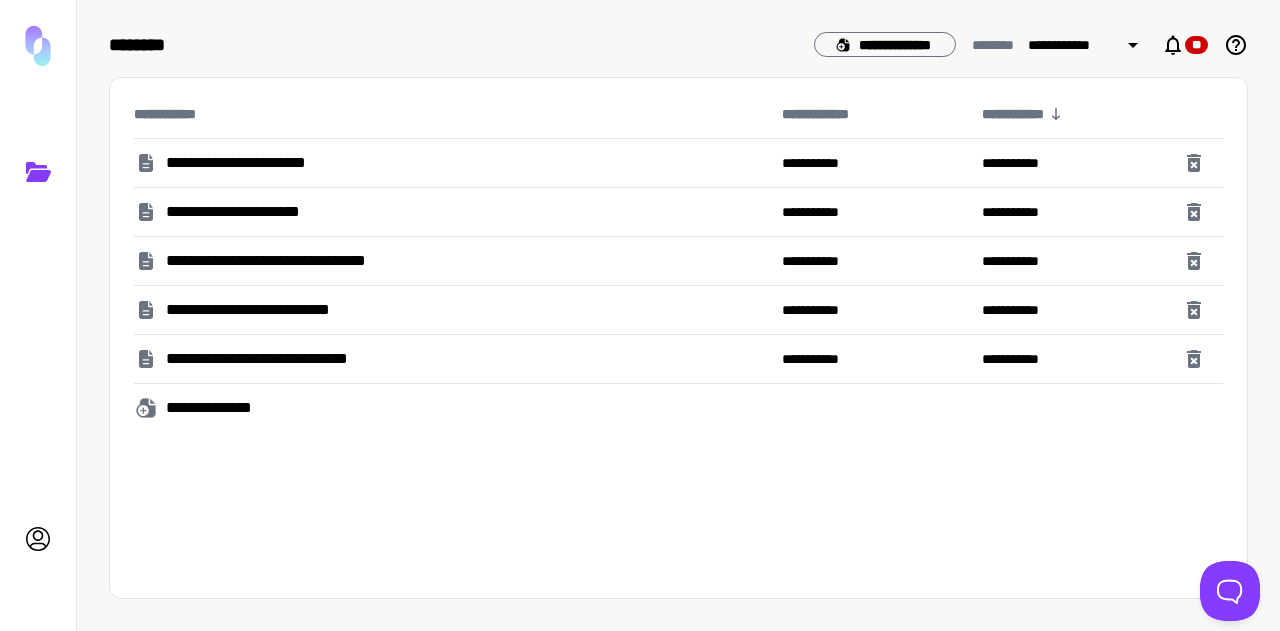 click on "**********" at bounding box center [290, 359] 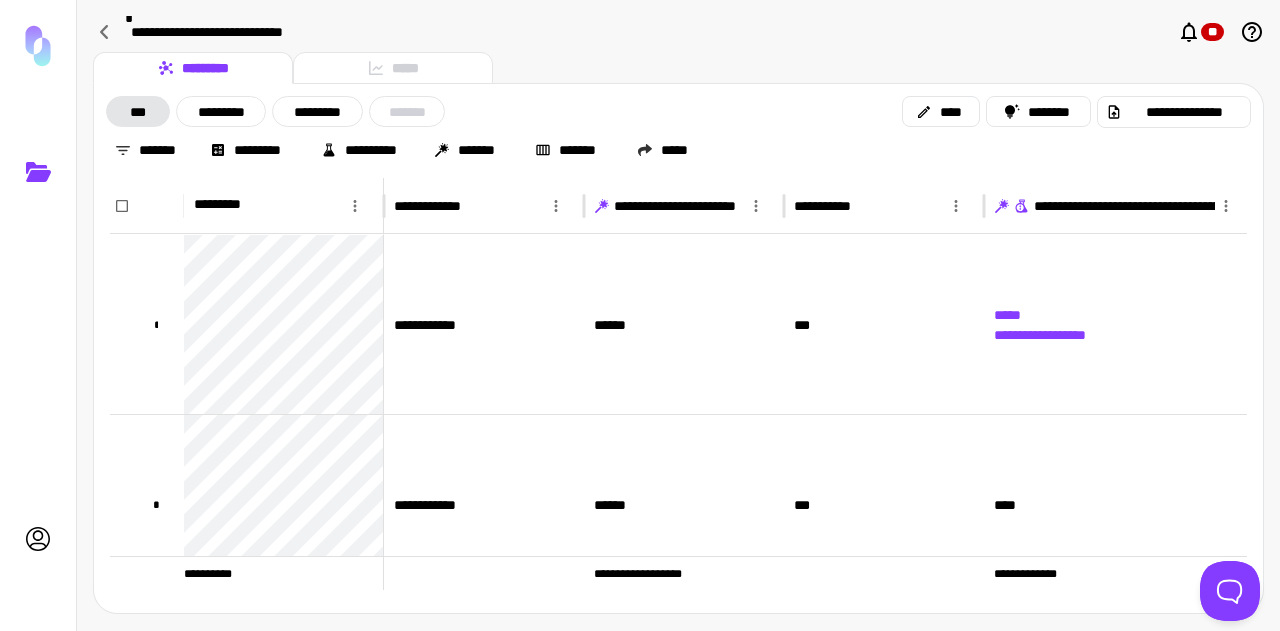 scroll, scrollTop: 0, scrollLeft: 309, axis: horizontal 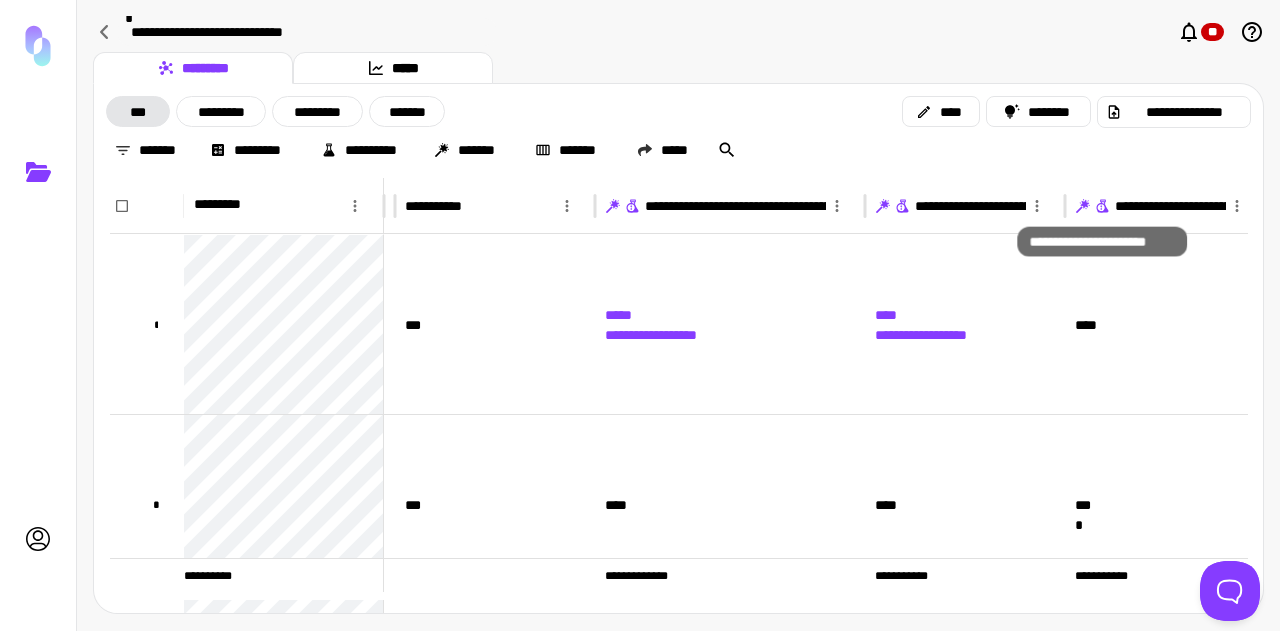 click 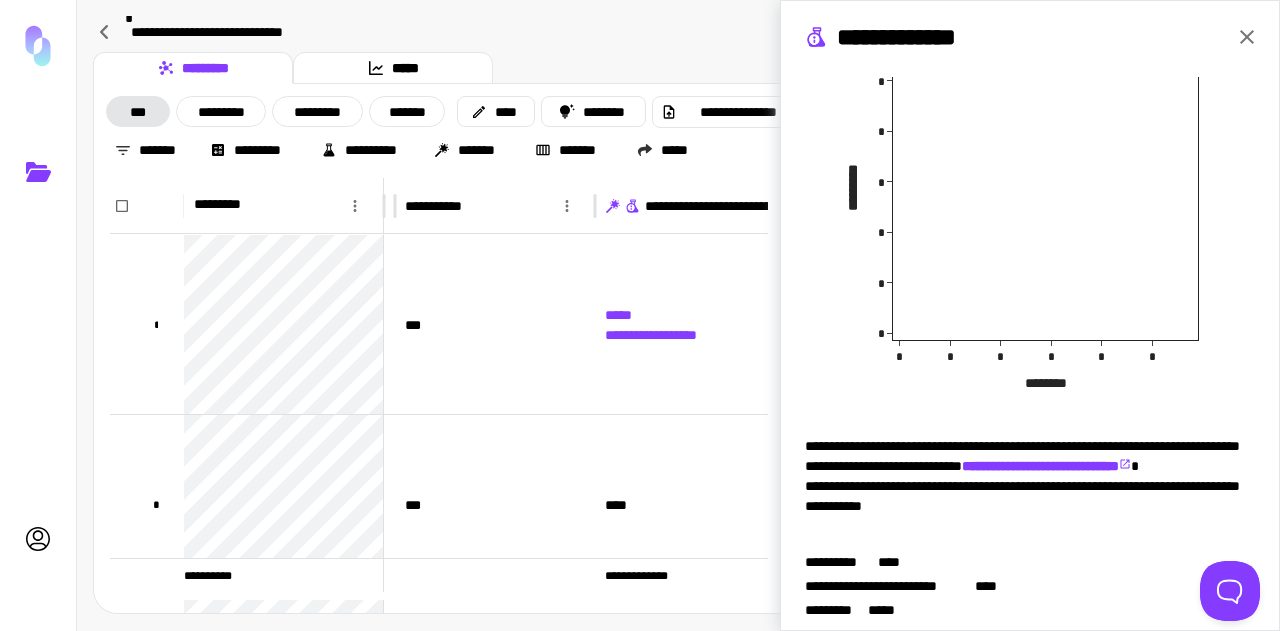 scroll, scrollTop: 447, scrollLeft: 0, axis: vertical 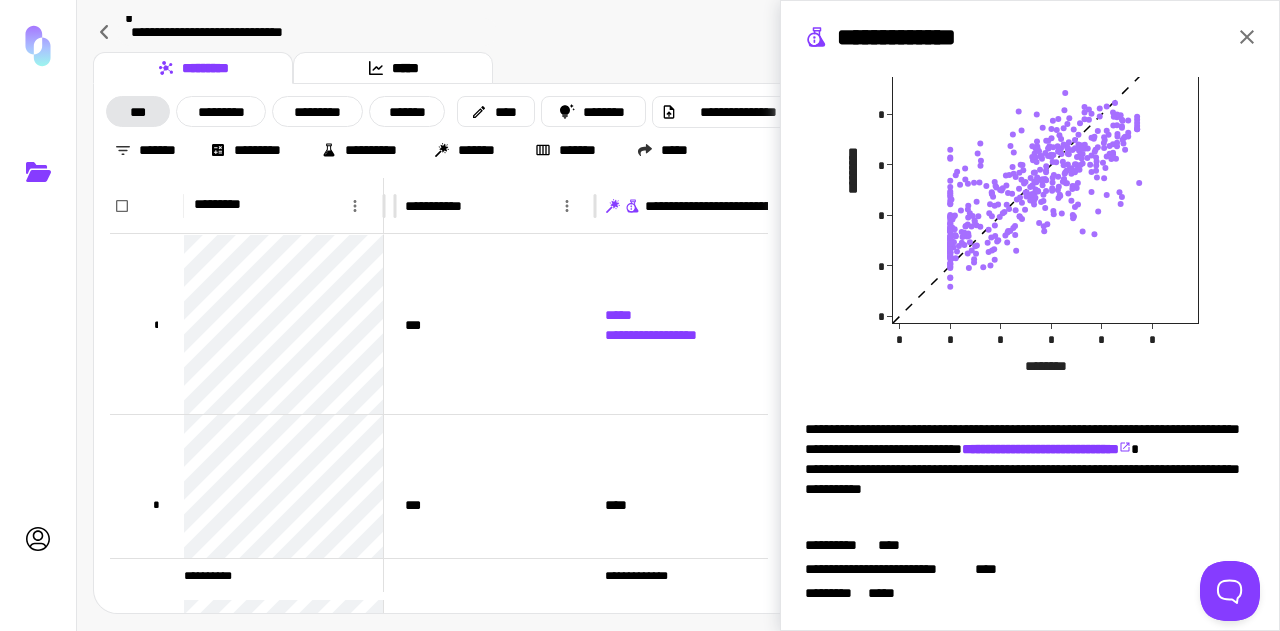 click on "**********" at bounding box center [1030, 315] 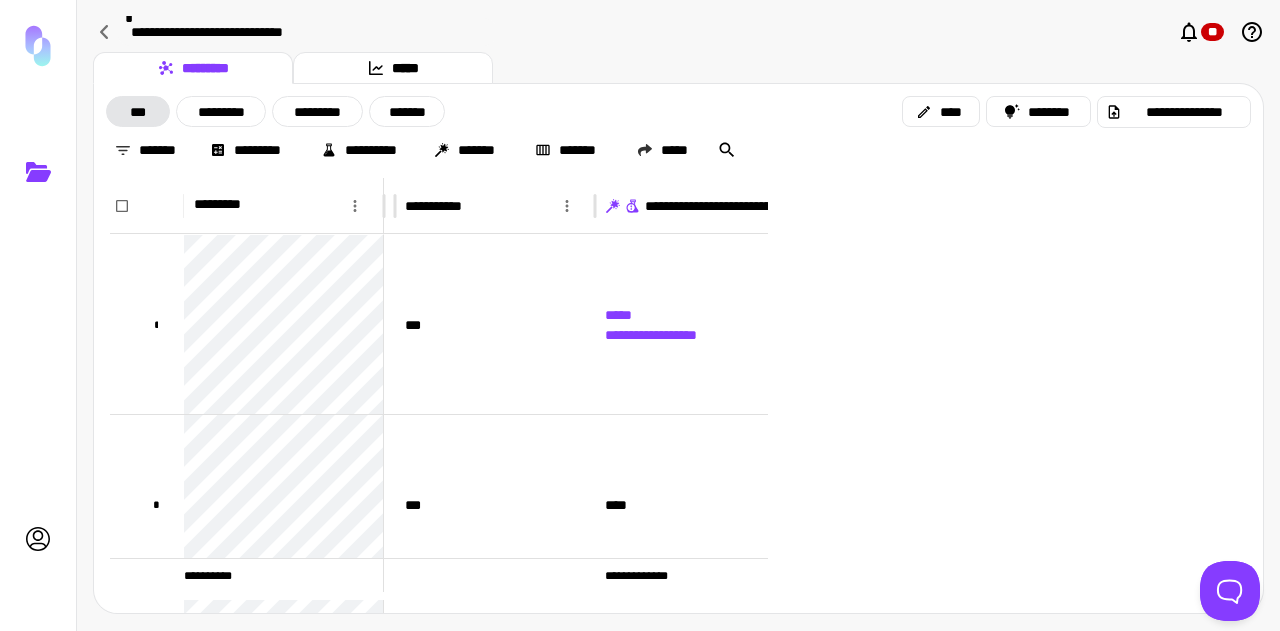 scroll, scrollTop: 0, scrollLeft: 0, axis: both 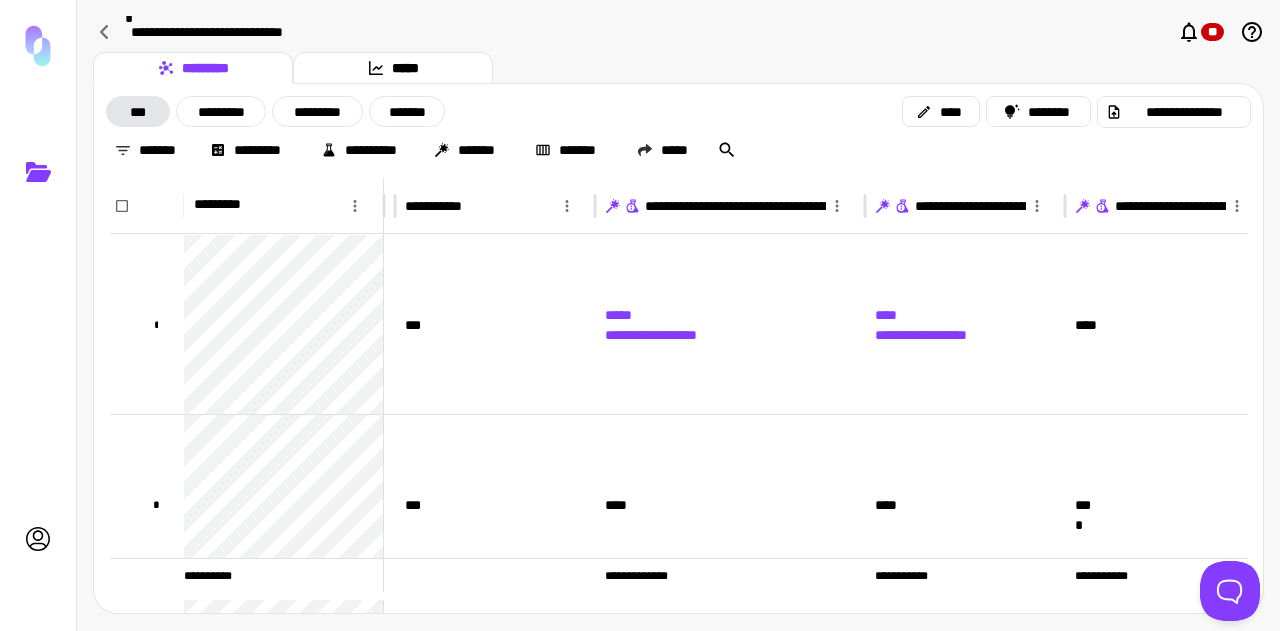click 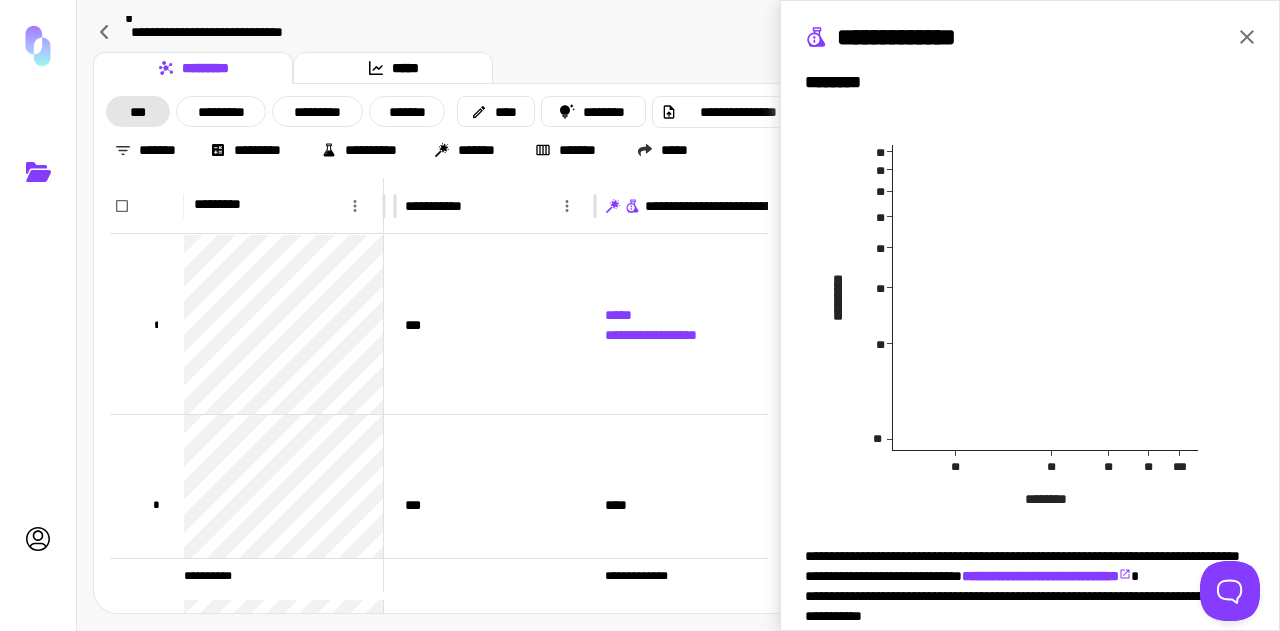 scroll, scrollTop: 247, scrollLeft: 0, axis: vertical 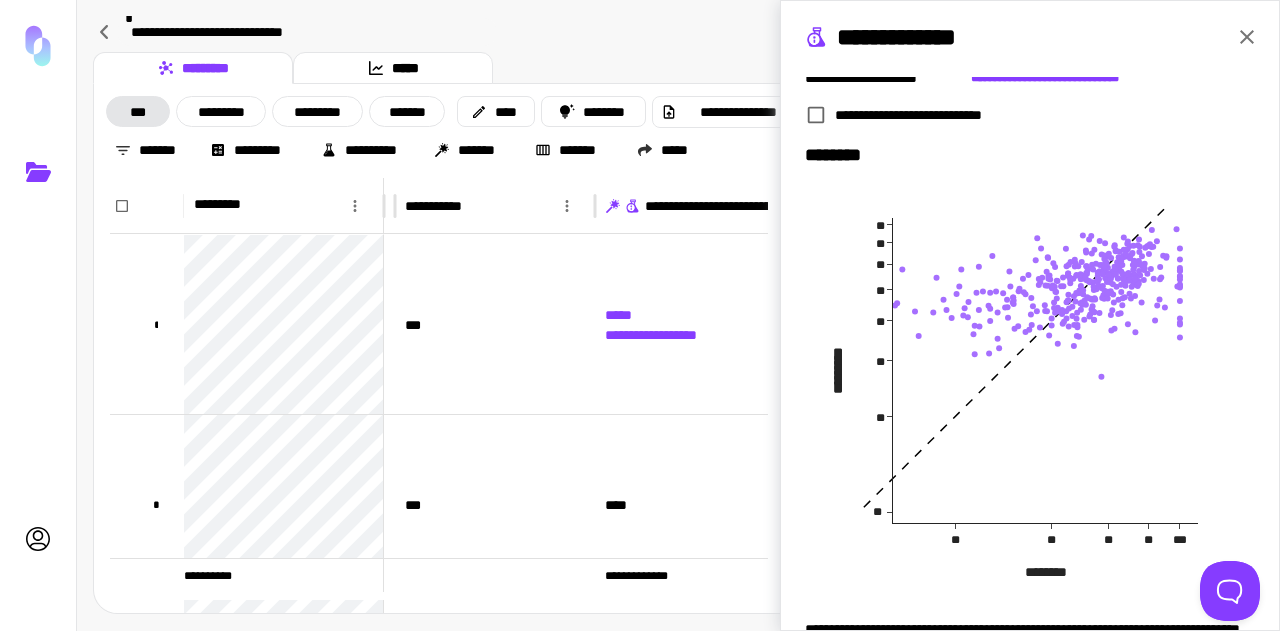click on "**********" at bounding box center (1030, 39) 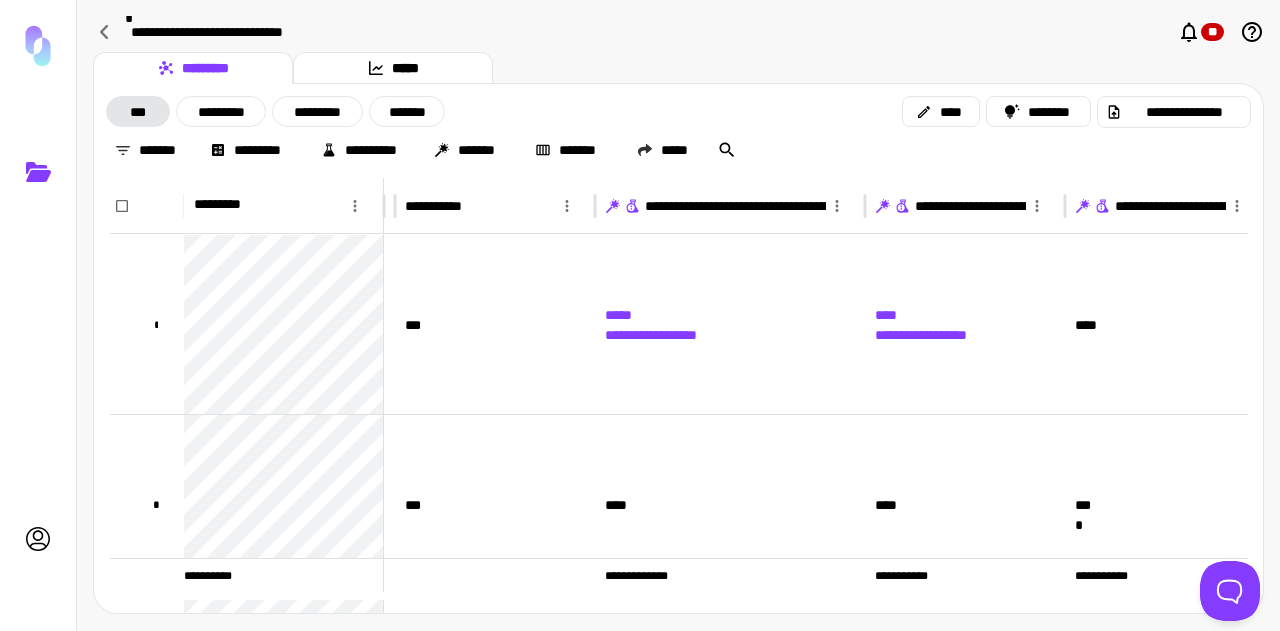 scroll, scrollTop: 0, scrollLeft: 0, axis: both 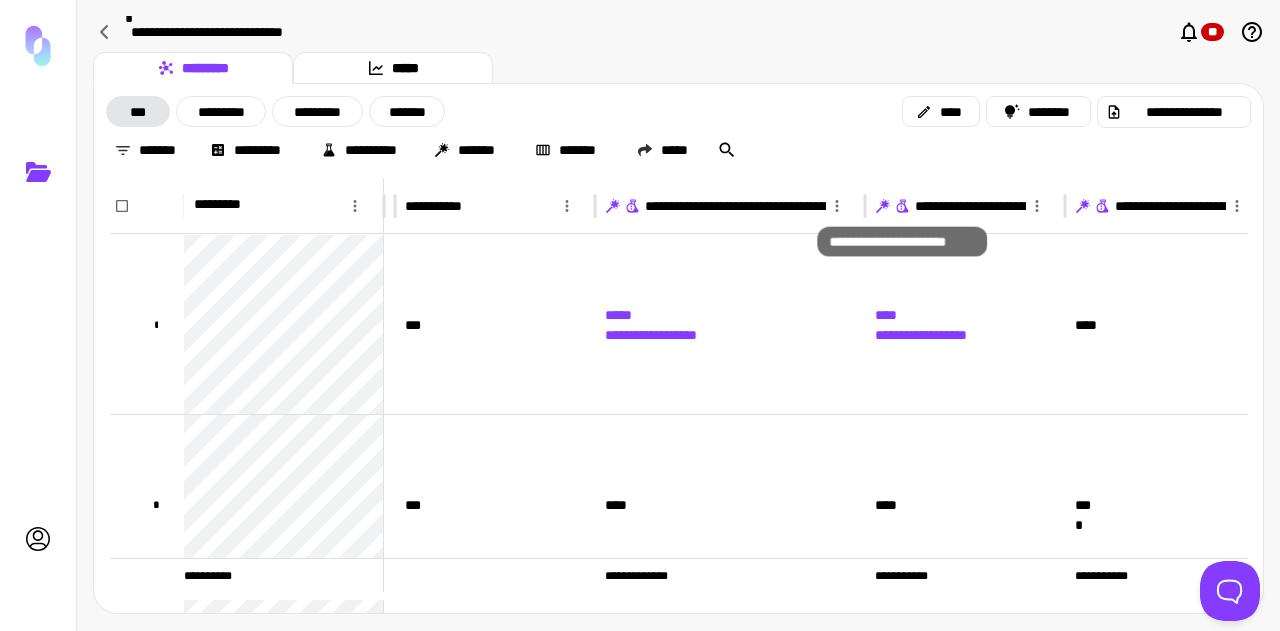 click 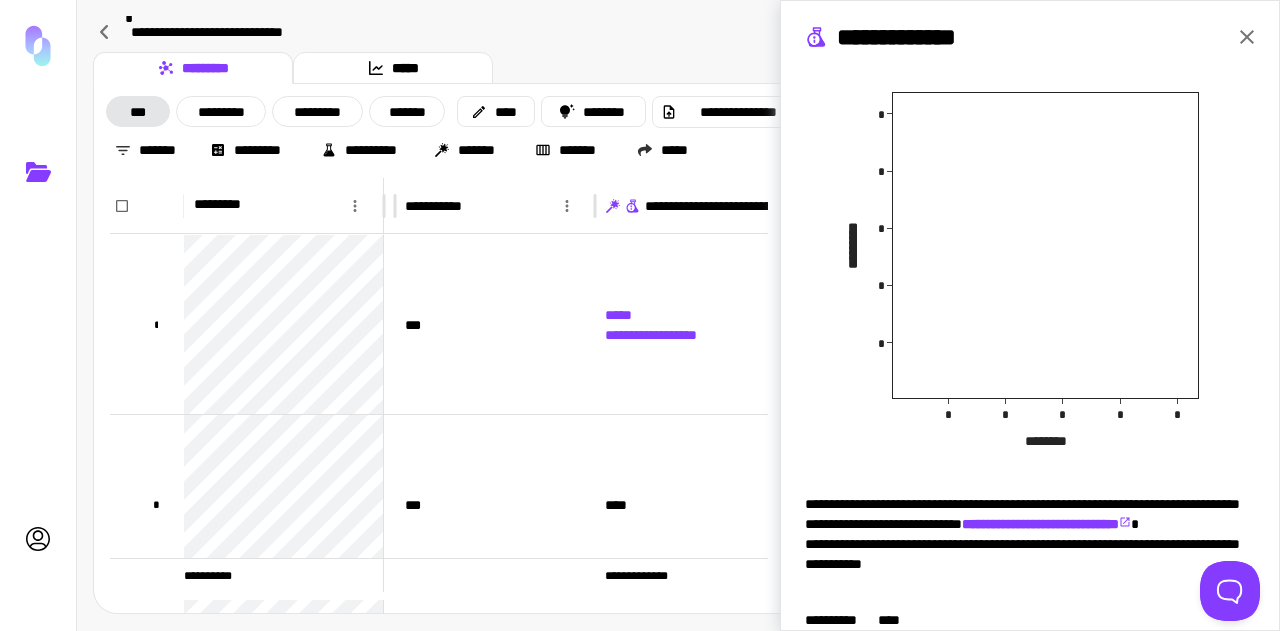 scroll, scrollTop: 400, scrollLeft: 0, axis: vertical 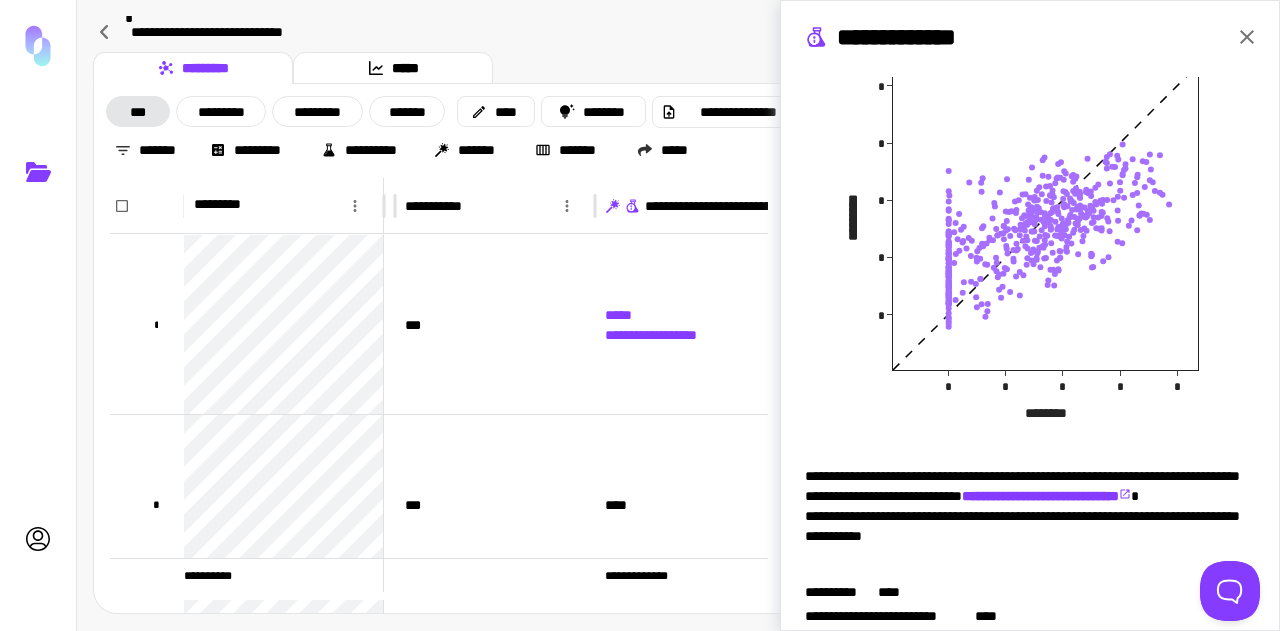 click 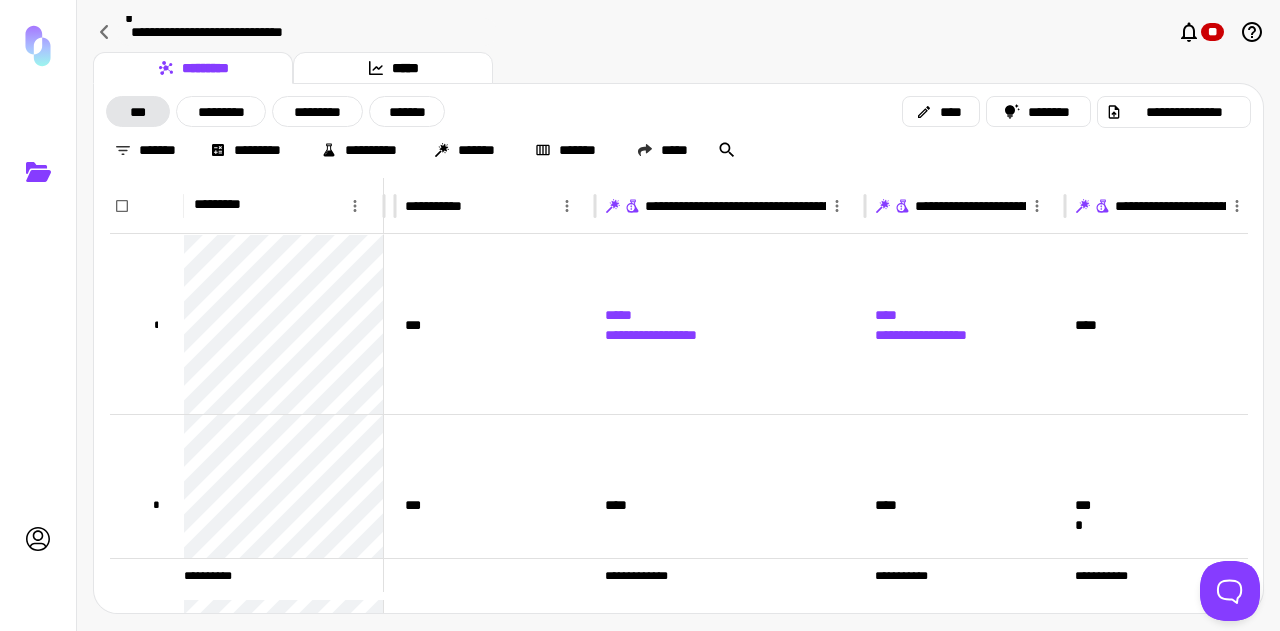 scroll, scrollTop: 0, scrollLeft: 0, axis: both 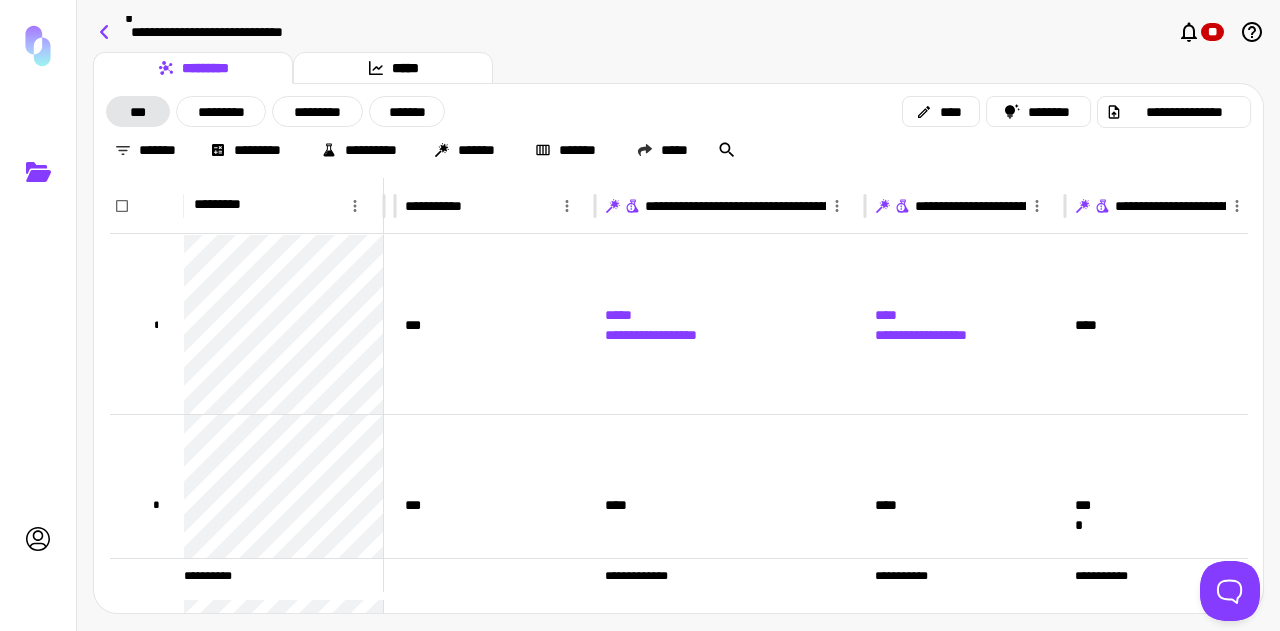click 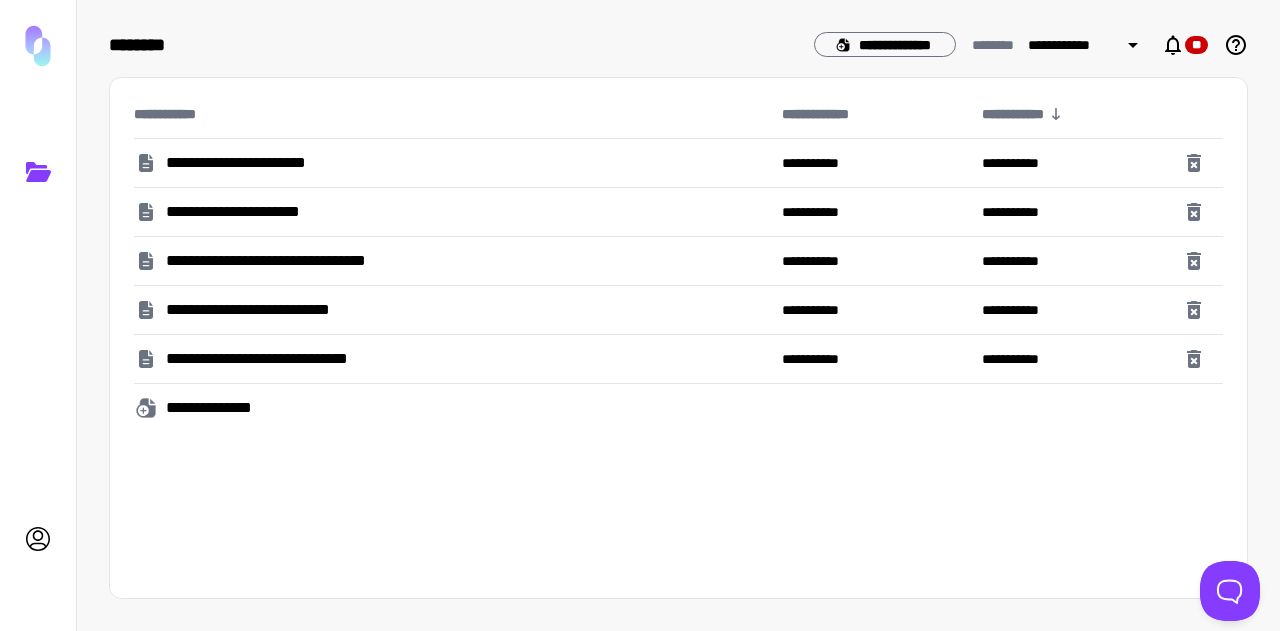 click on "**********" at bounding box center [302, 261] 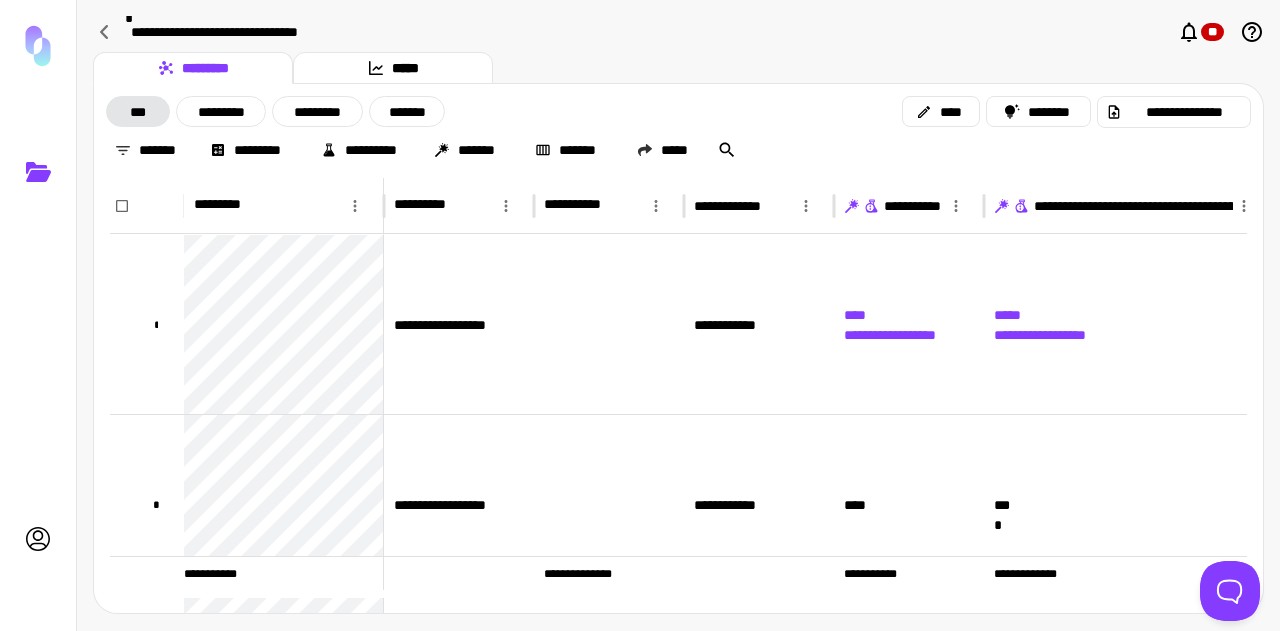 click 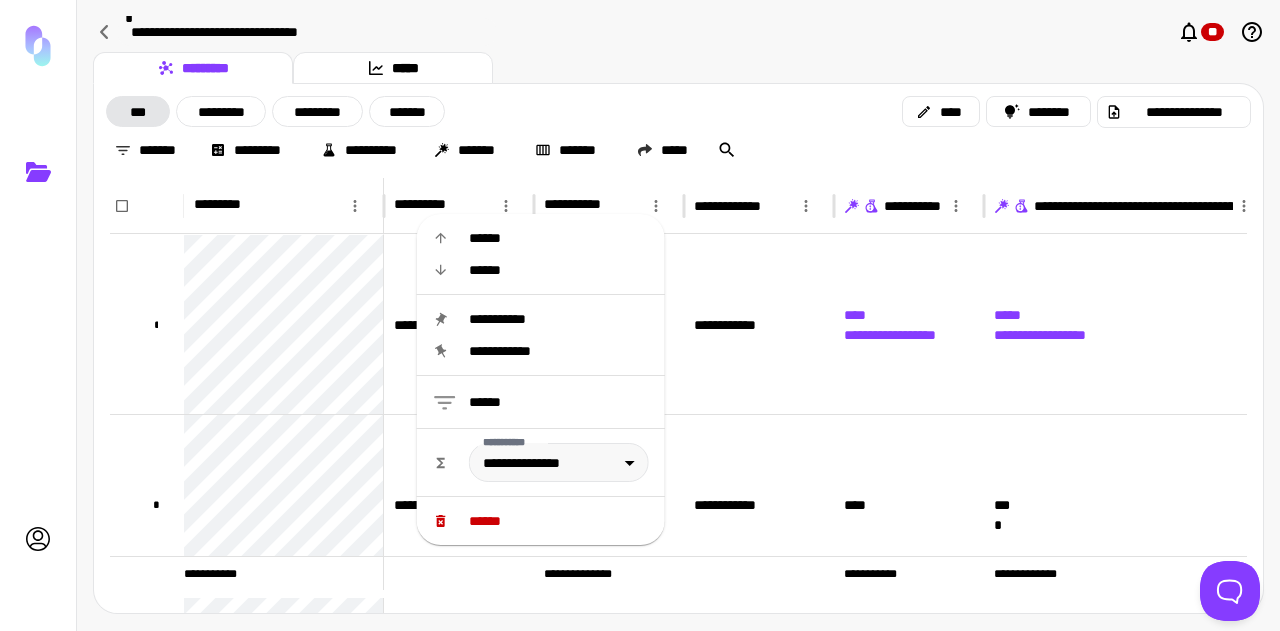 click 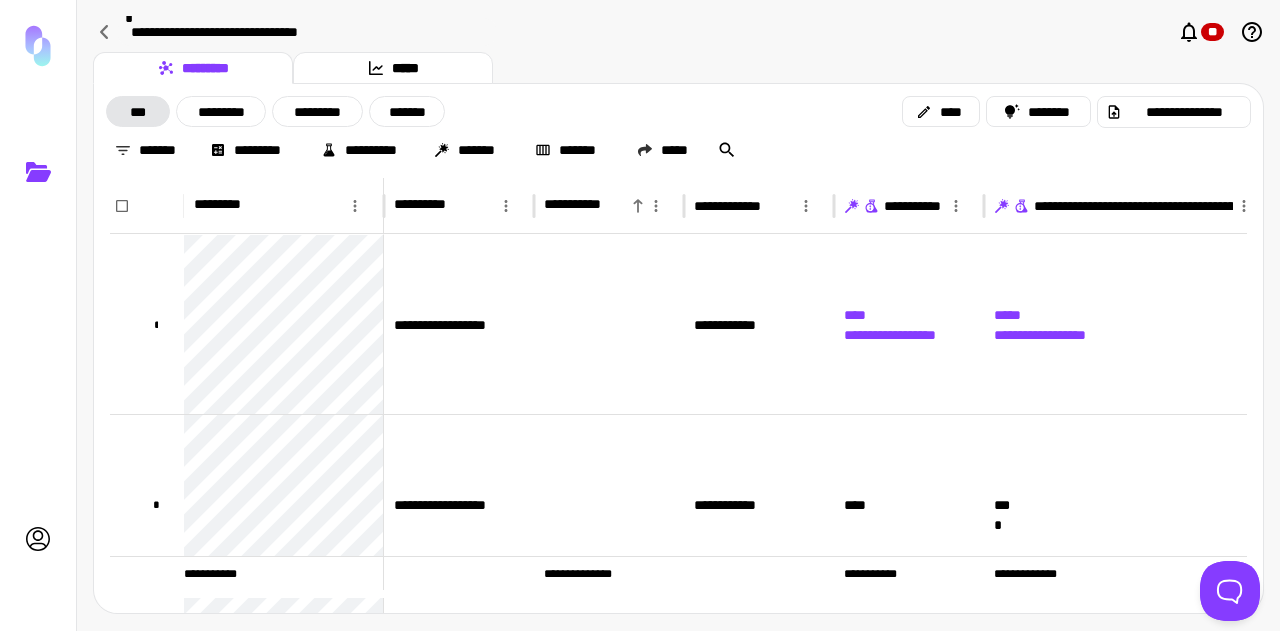 click 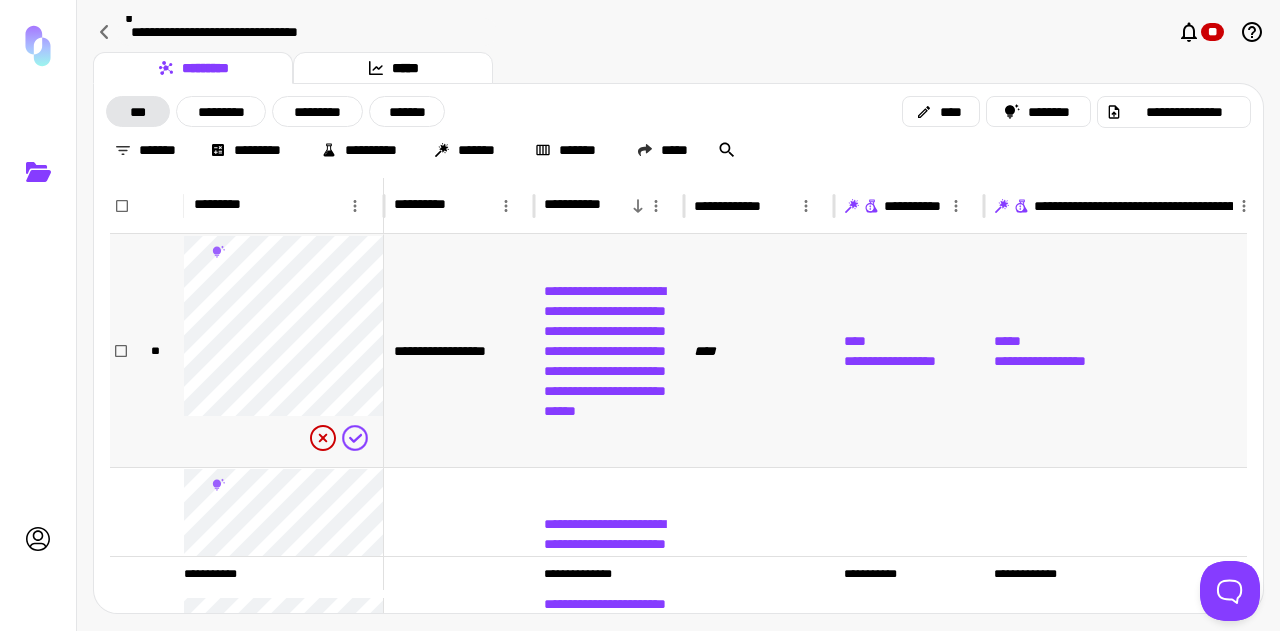 scroll, scrollTop: 179, scrollLeft: 0, axis: vertical 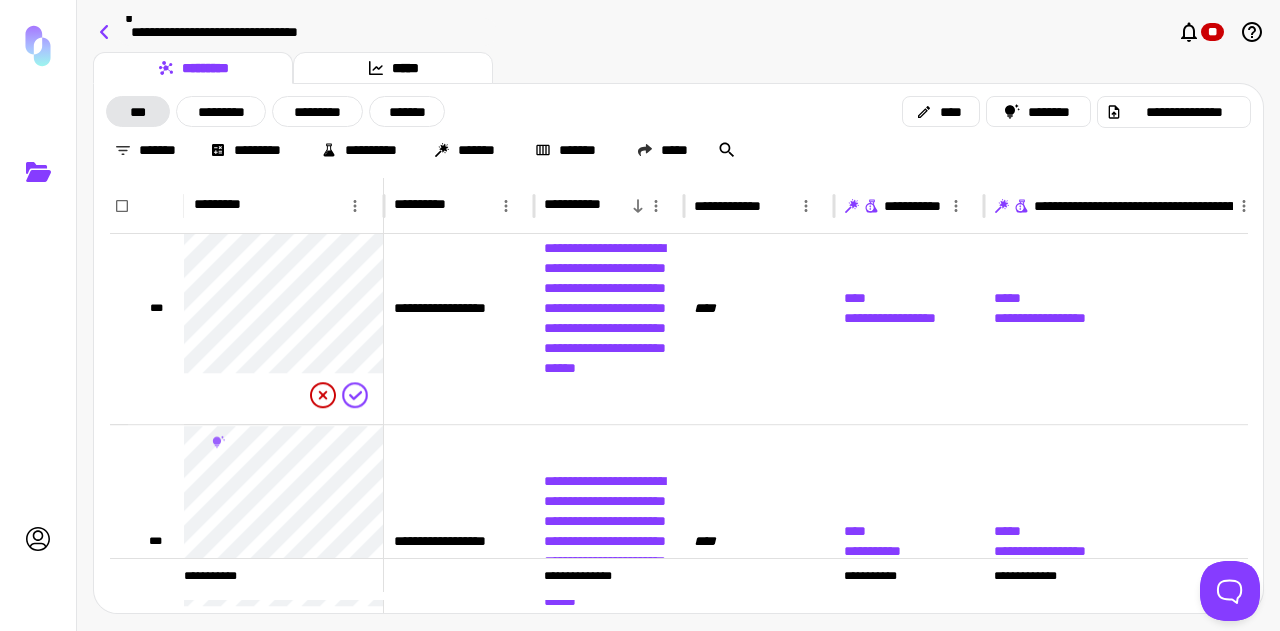 drag, startPoint x: 88, startPoint y: 23, endPoint x: 108, endPoint y: 39, distance: 25.612497 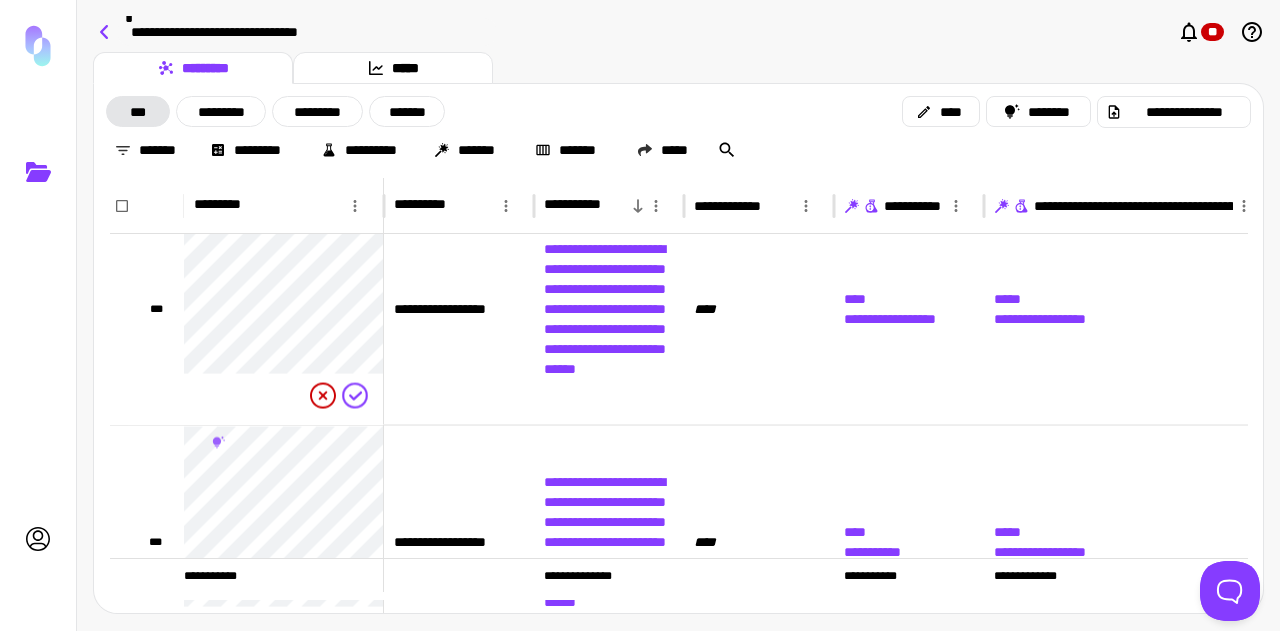 click 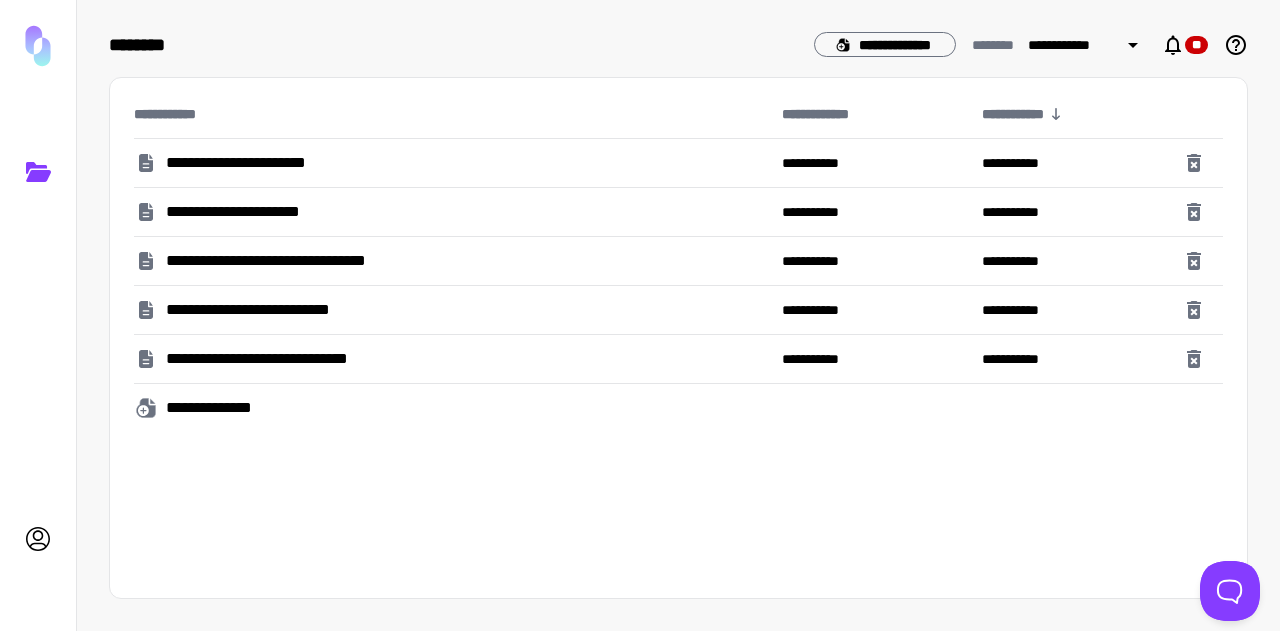 click on "**********" at bounding box center [252, 212] 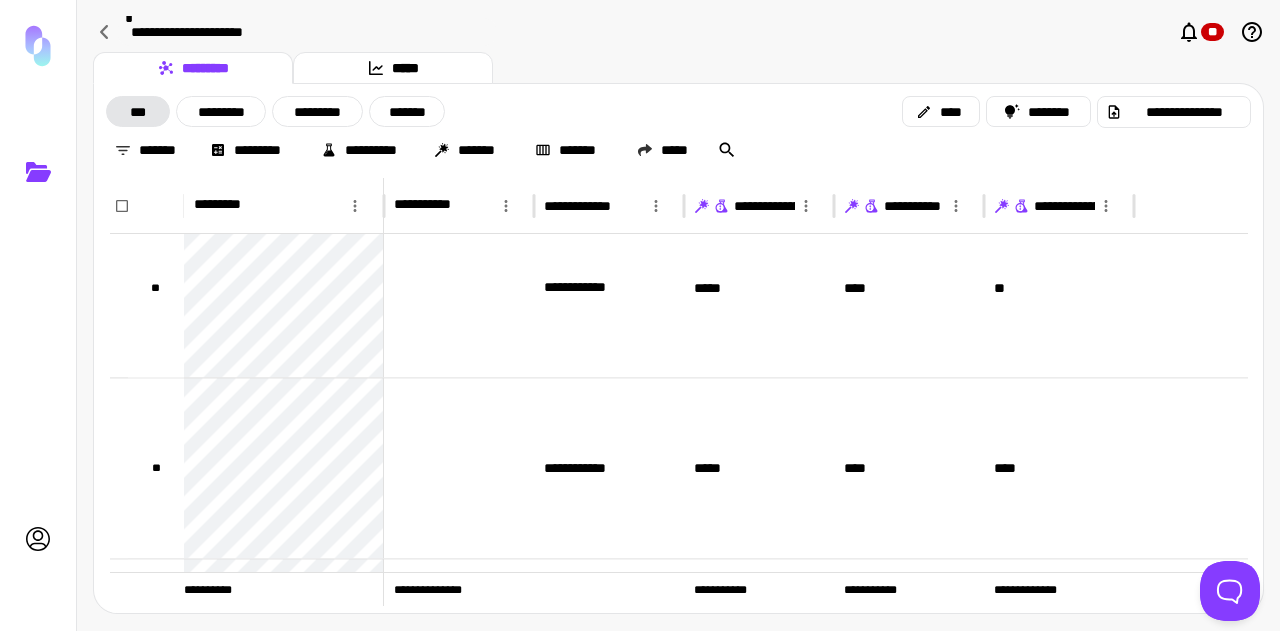 click 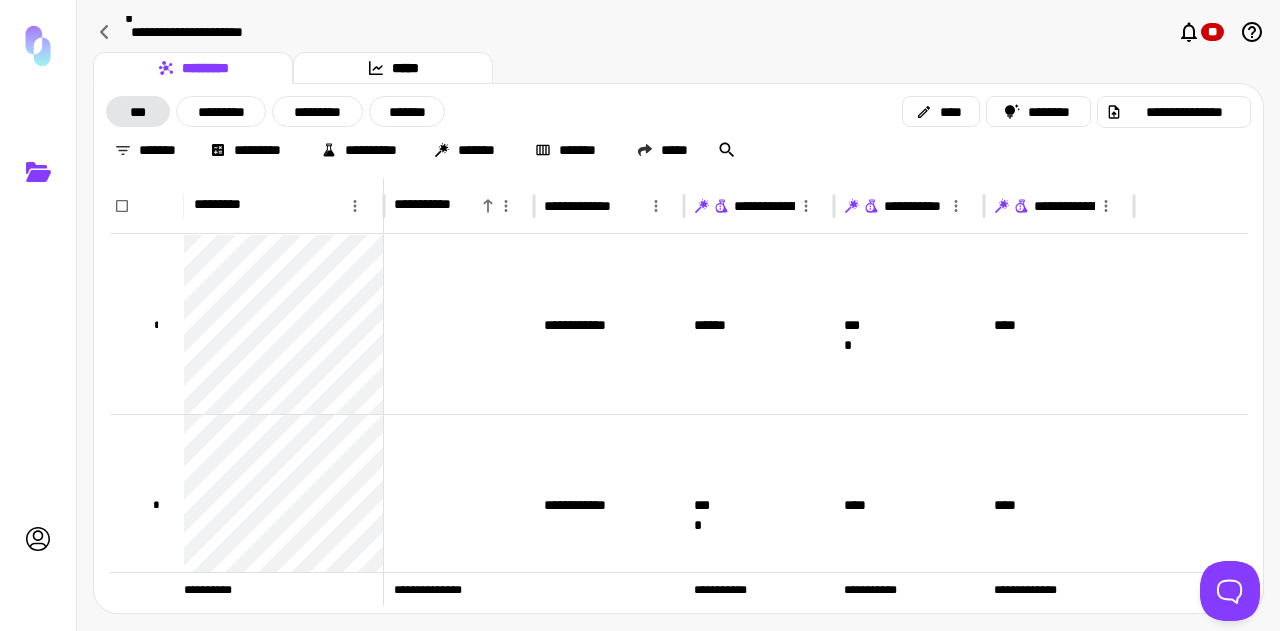 click 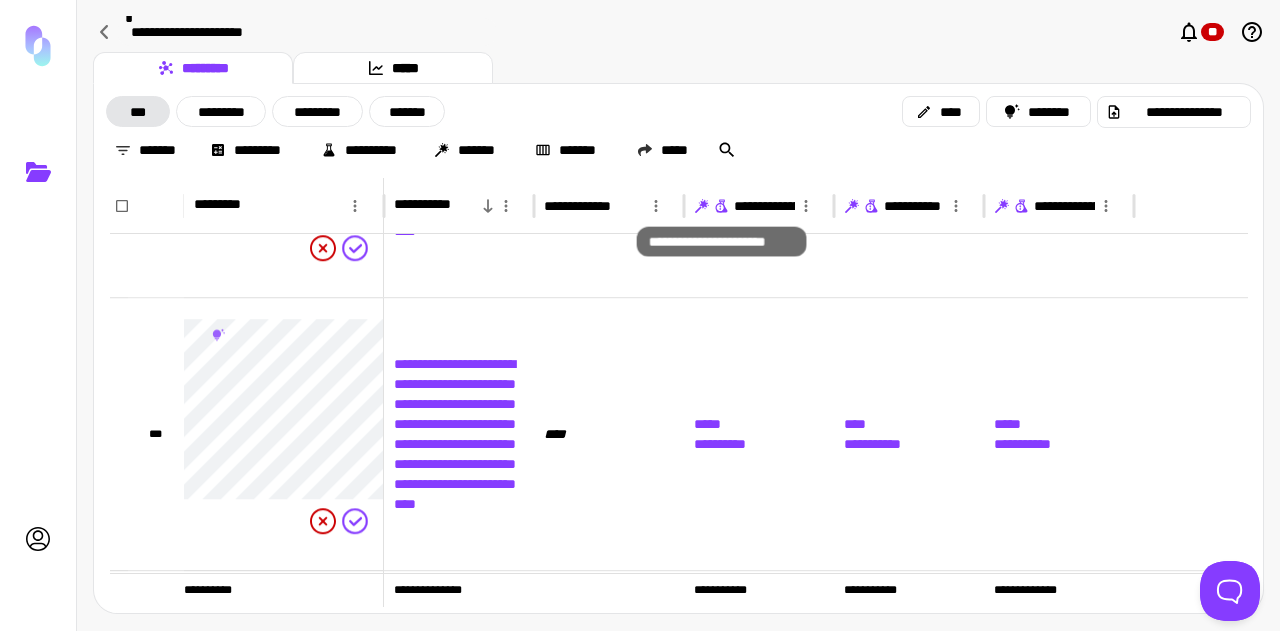 click 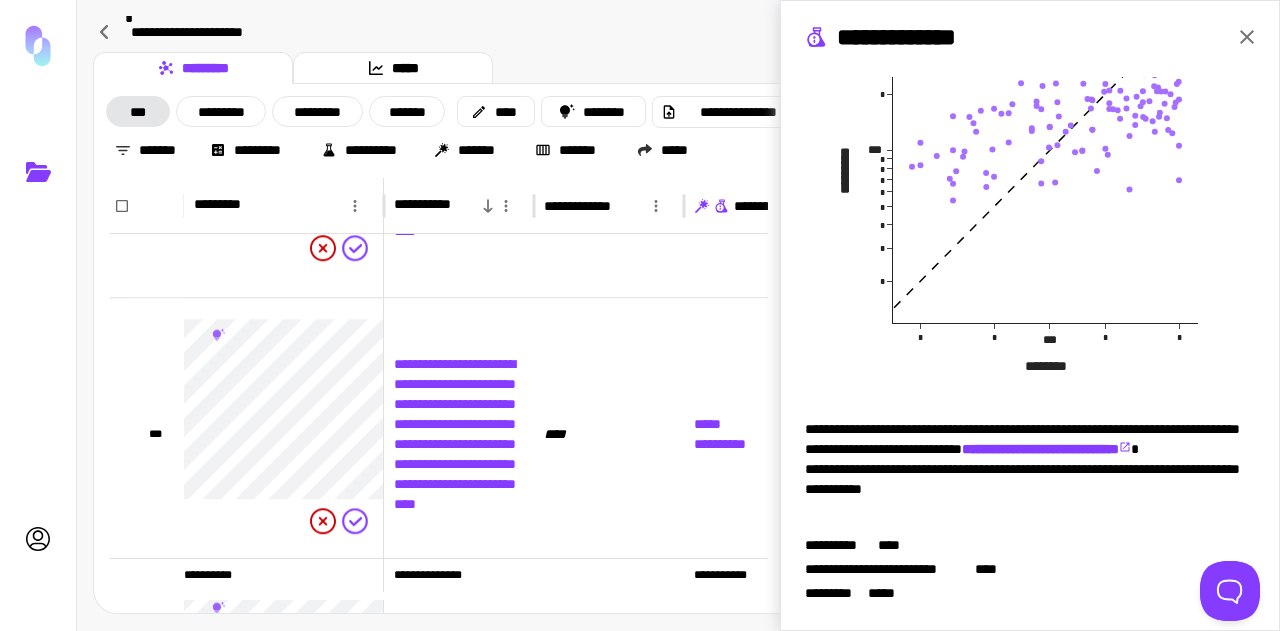 drag, startPoint x: 1223, startPoint y: 35, endPoint x: 1231, endPoint y: 28, distance: 10.630146 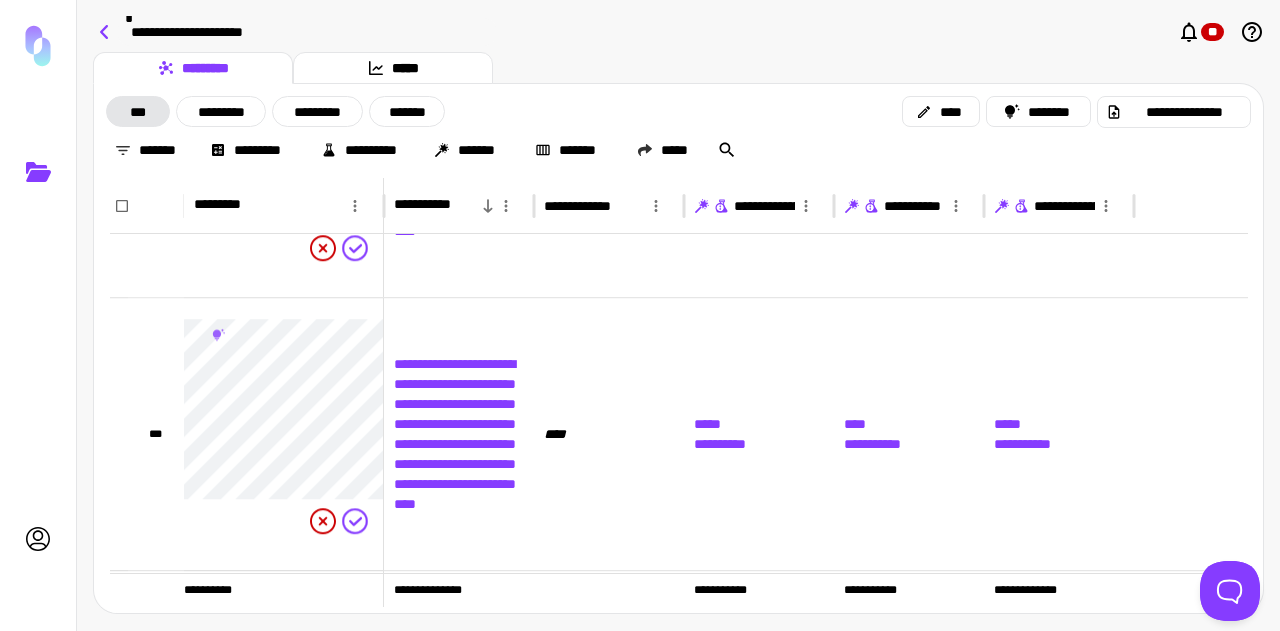 click 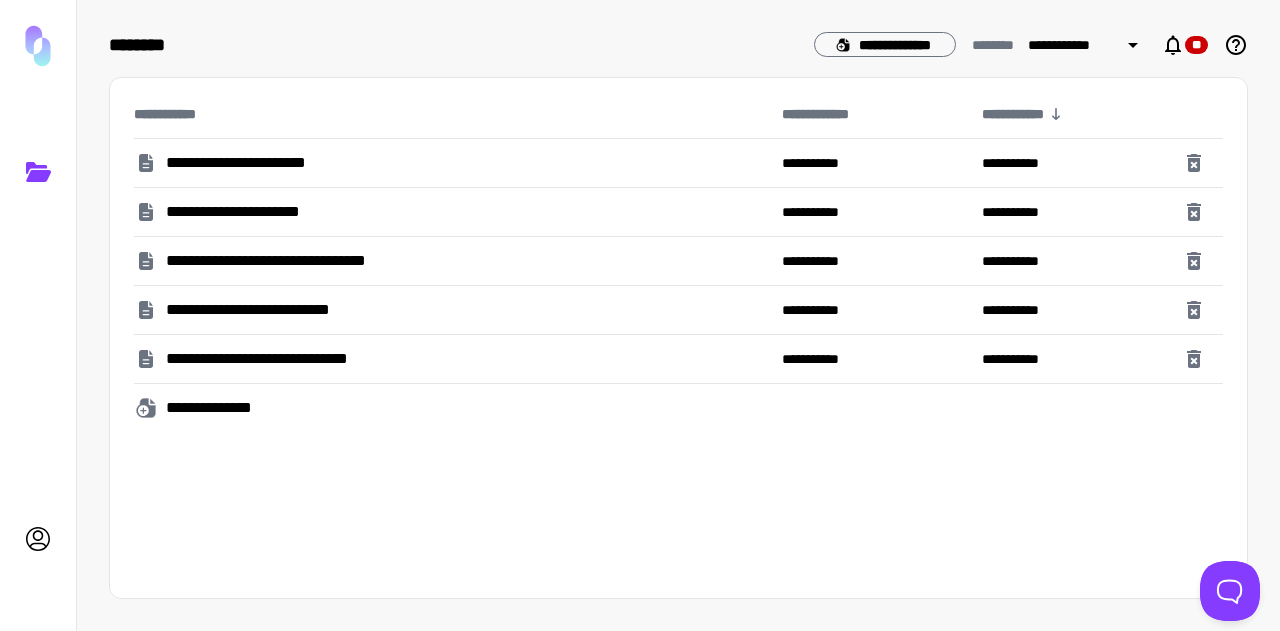 click on "**********" at bounding box center (255, 163) 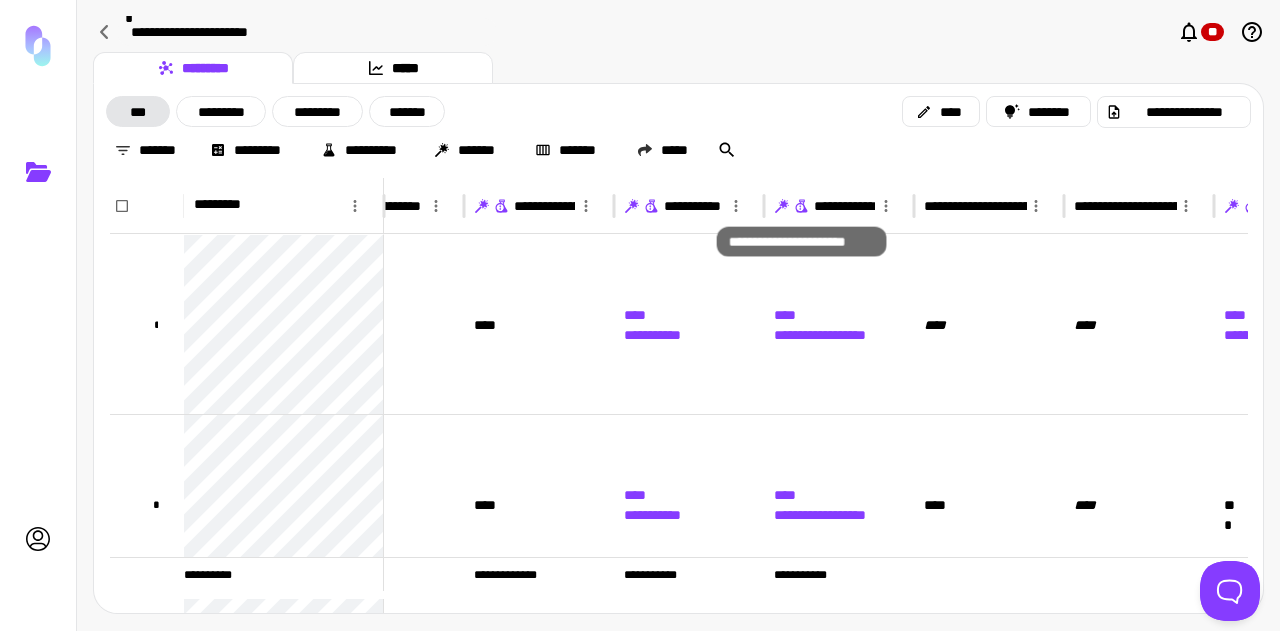 click 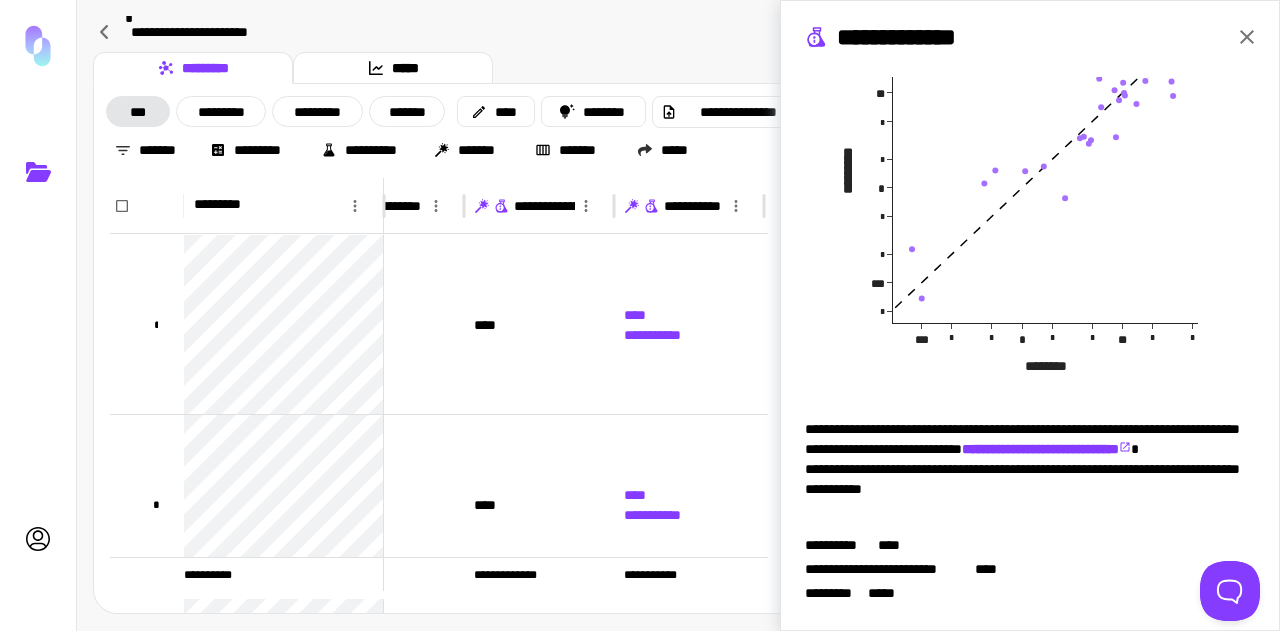 drag, startPoint x: 1231, startPoint y: 33, endPoint x: 1204, endPoint y: 61, distance: 38.8973 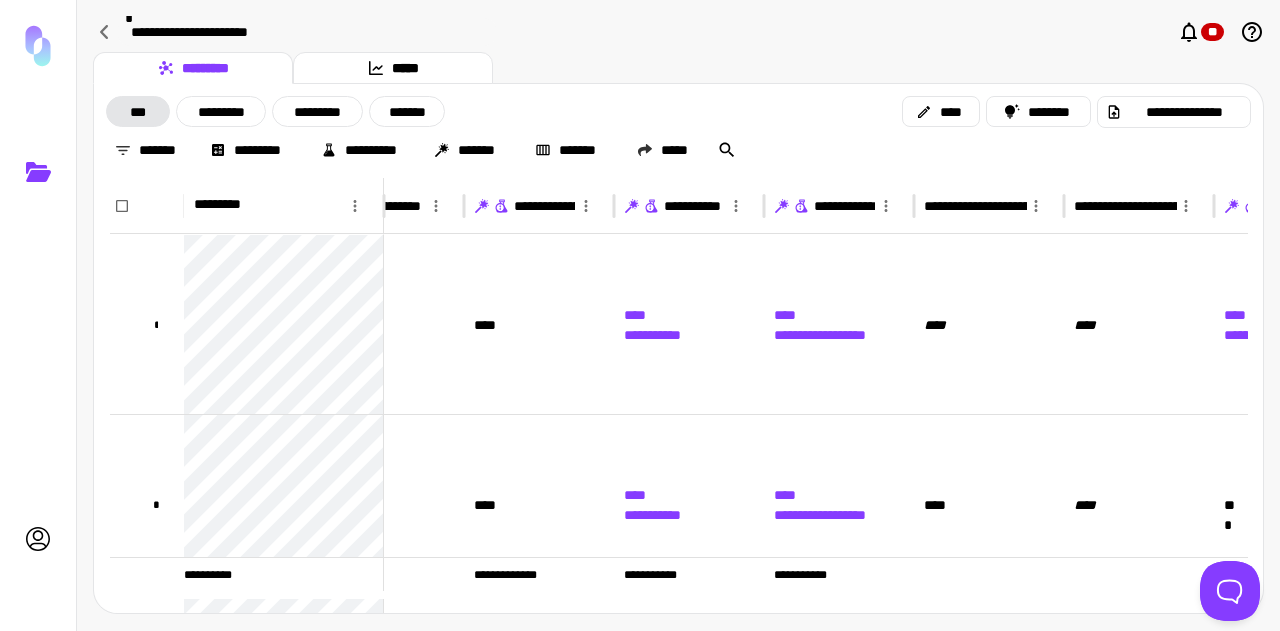 click 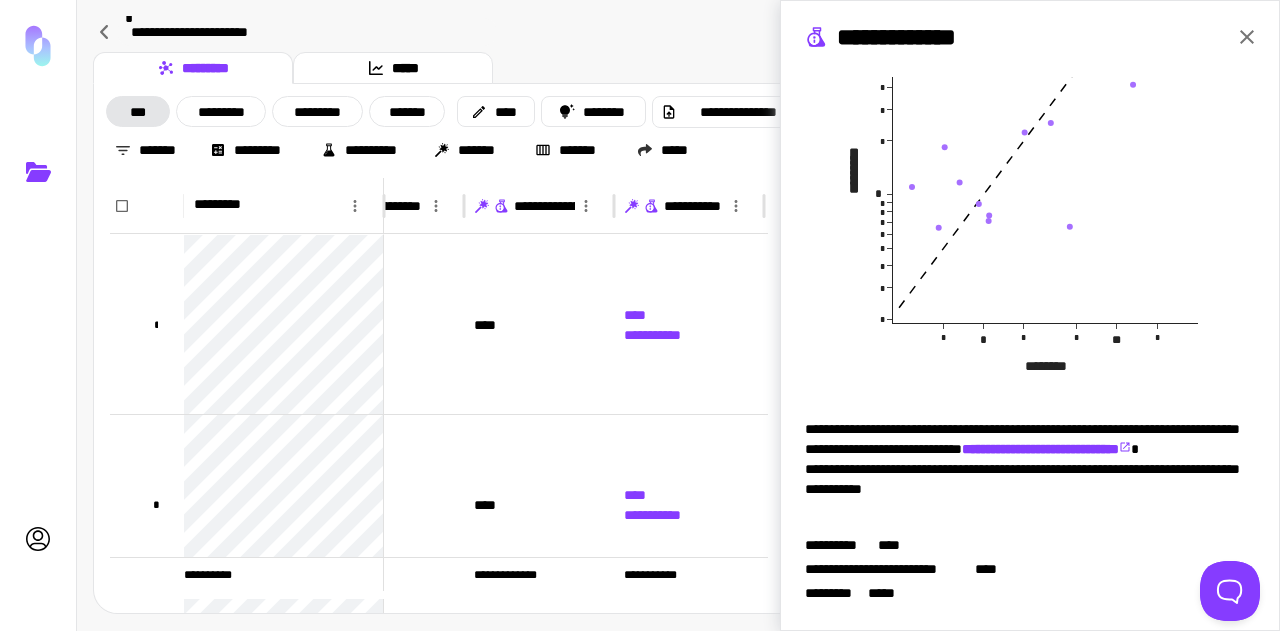 click 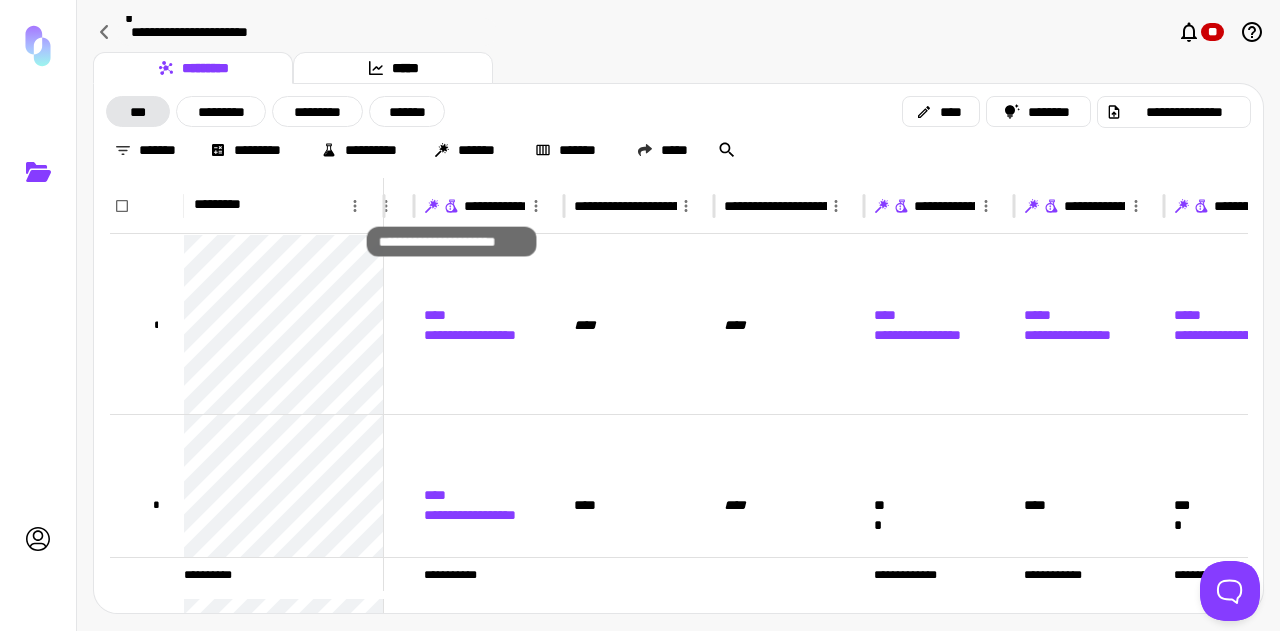 click 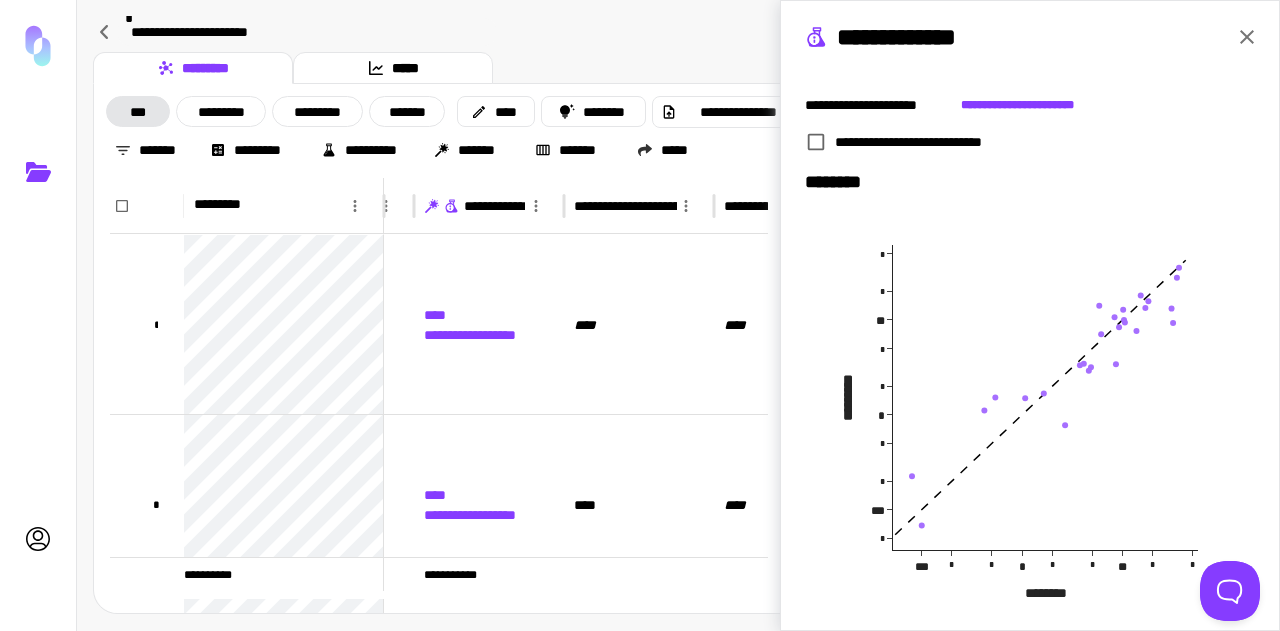click 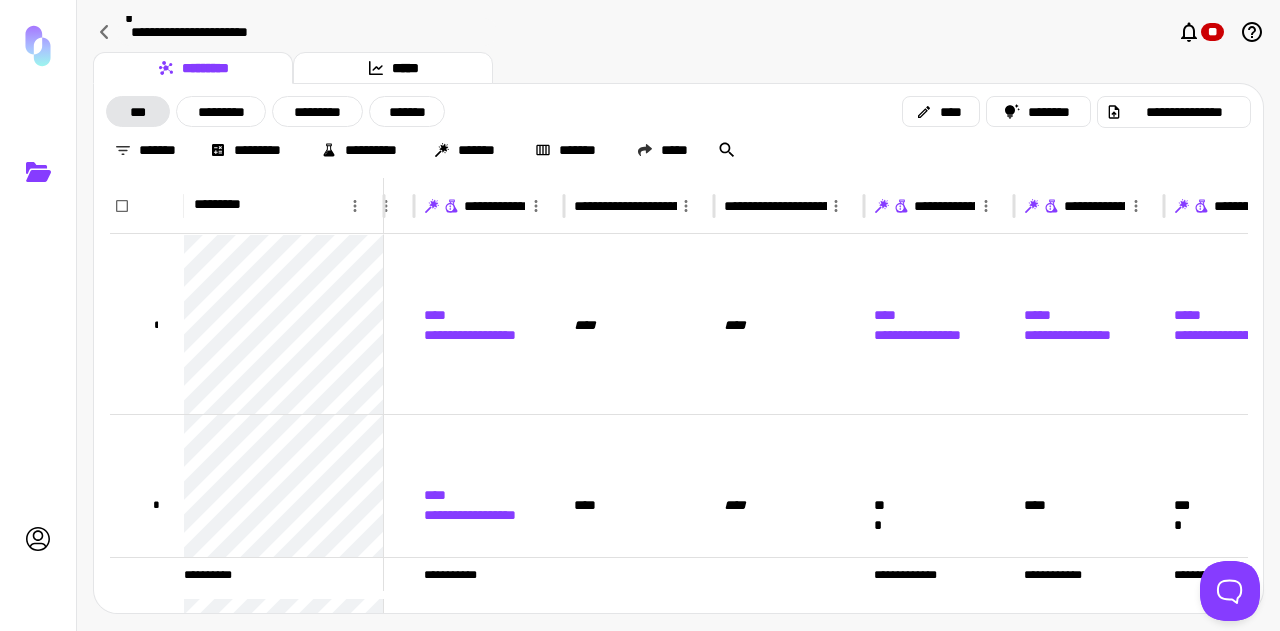 click on "**********" at bounding box center (1054, 206) 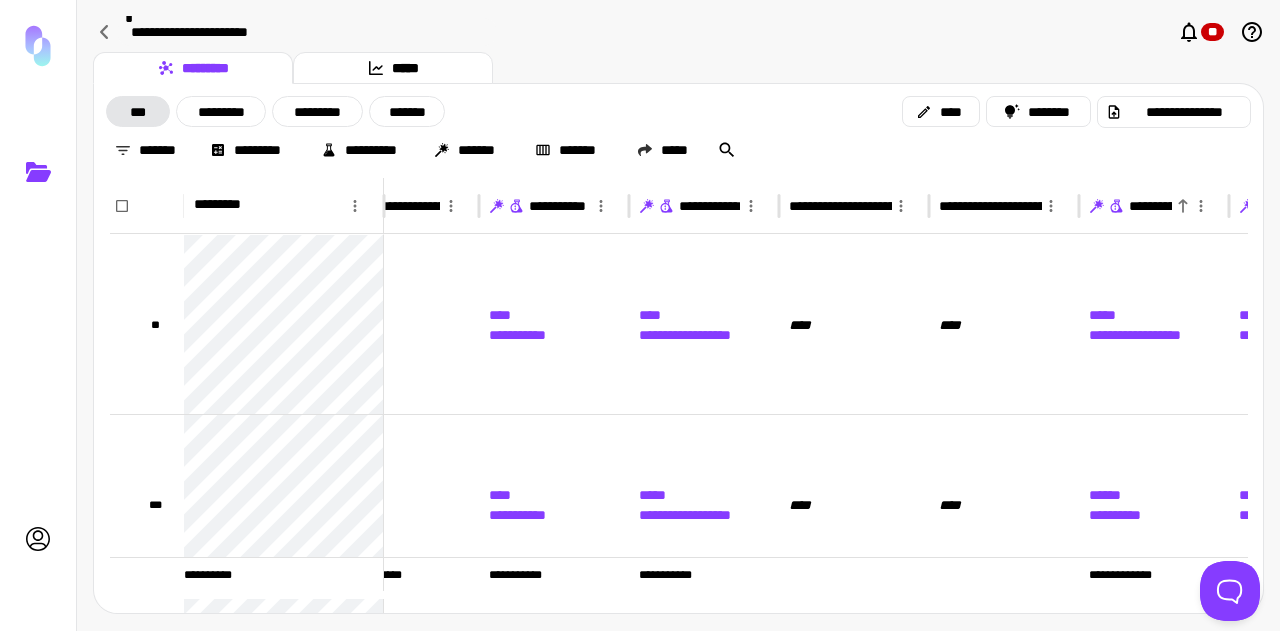 click on "**********" at bounding box center [568, 206] 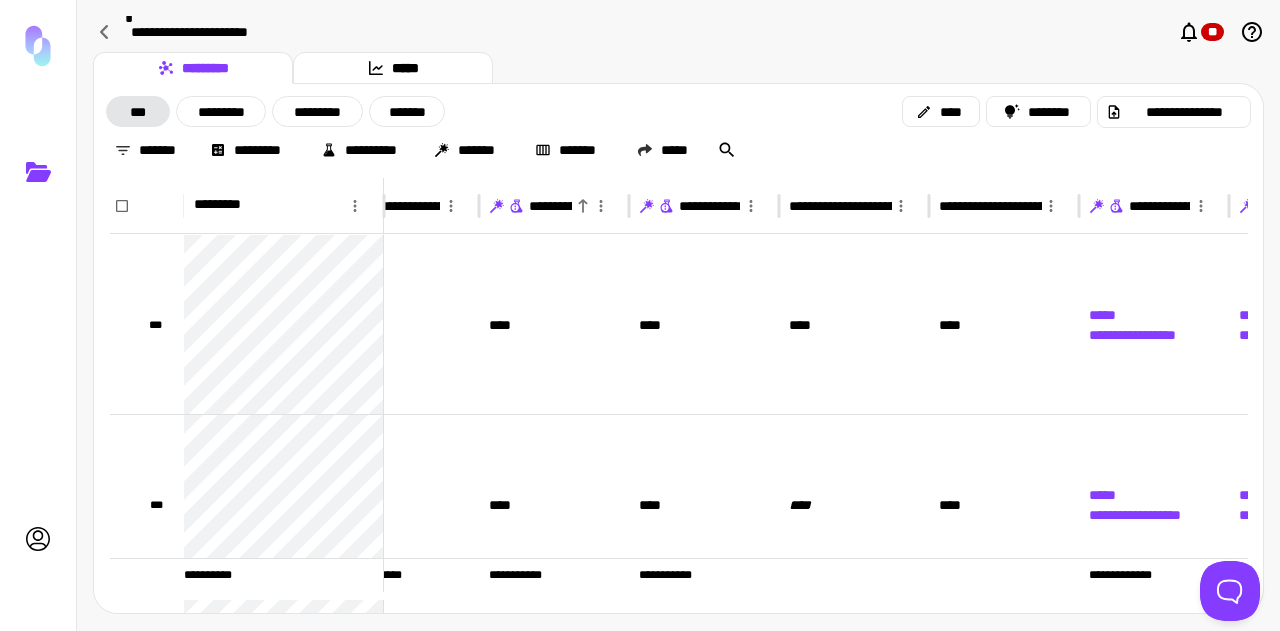 click on "**********" at bounding box center [568, 206] 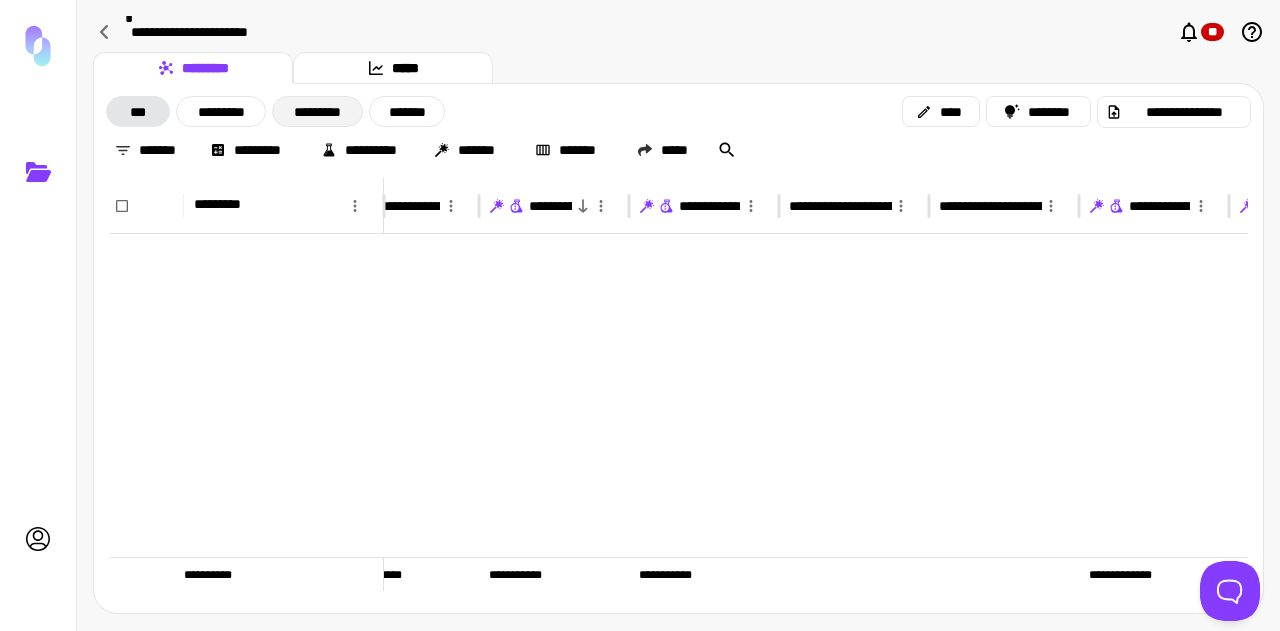 scroll, scrollTop: 500, scrollLeft: 655, axis: both 